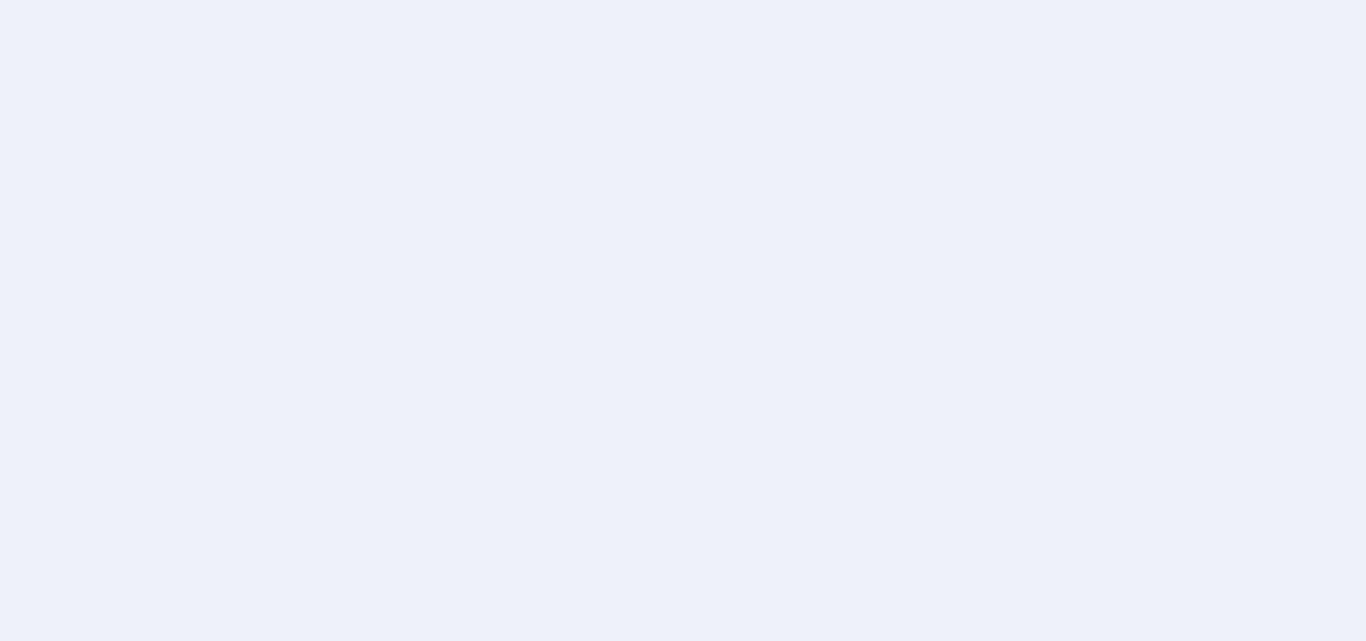 scroll, scrollTop: 0, scrollLeft: 0, axis: both 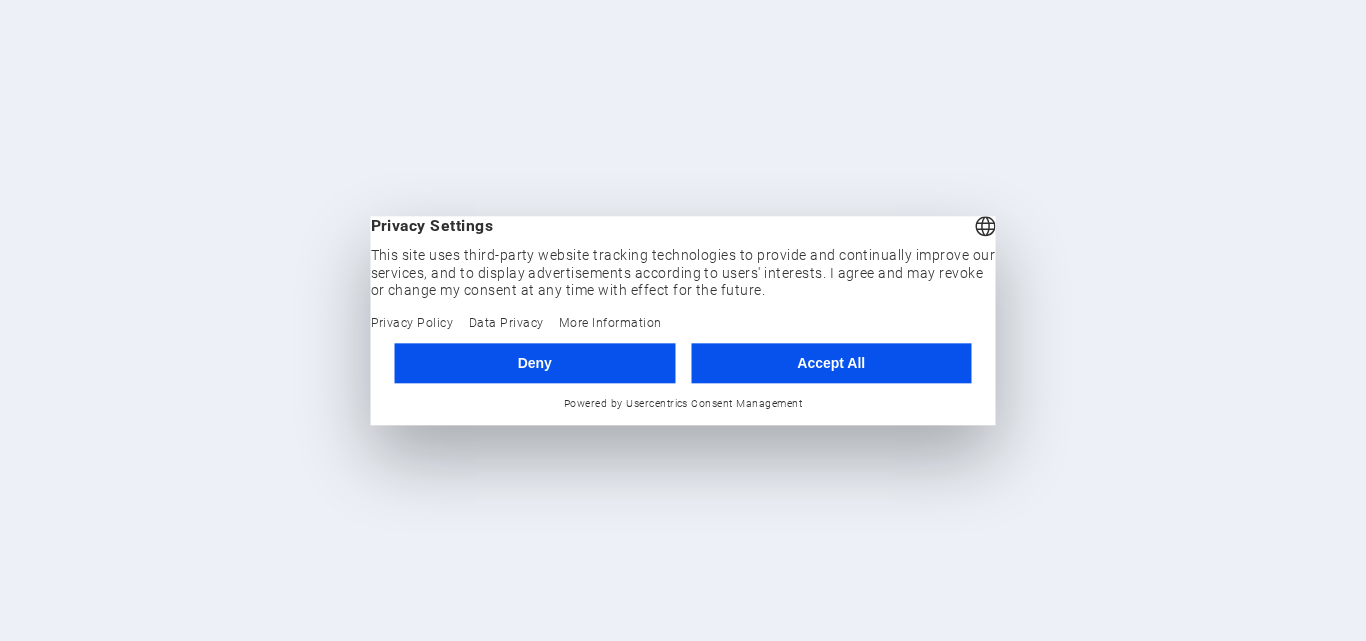 click on "Accept All" at bounding box center [831, 363] 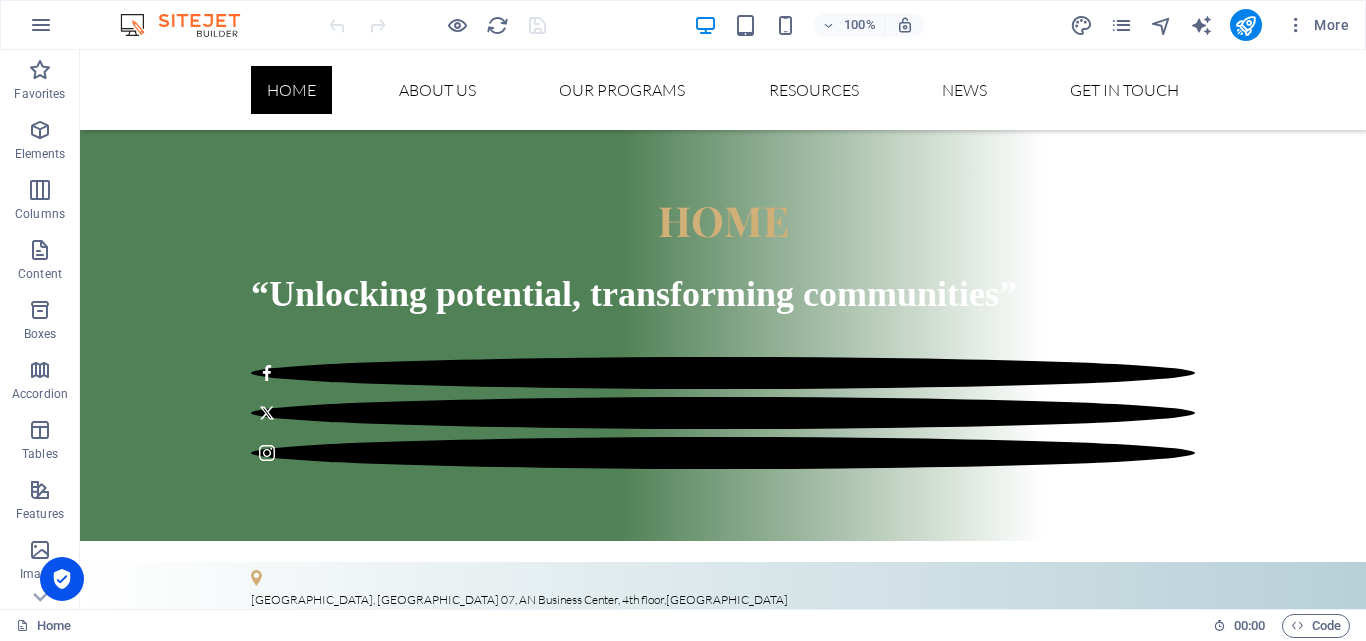 scroll, scrollTop: 538, scrollLeft: 0, axis: vertical 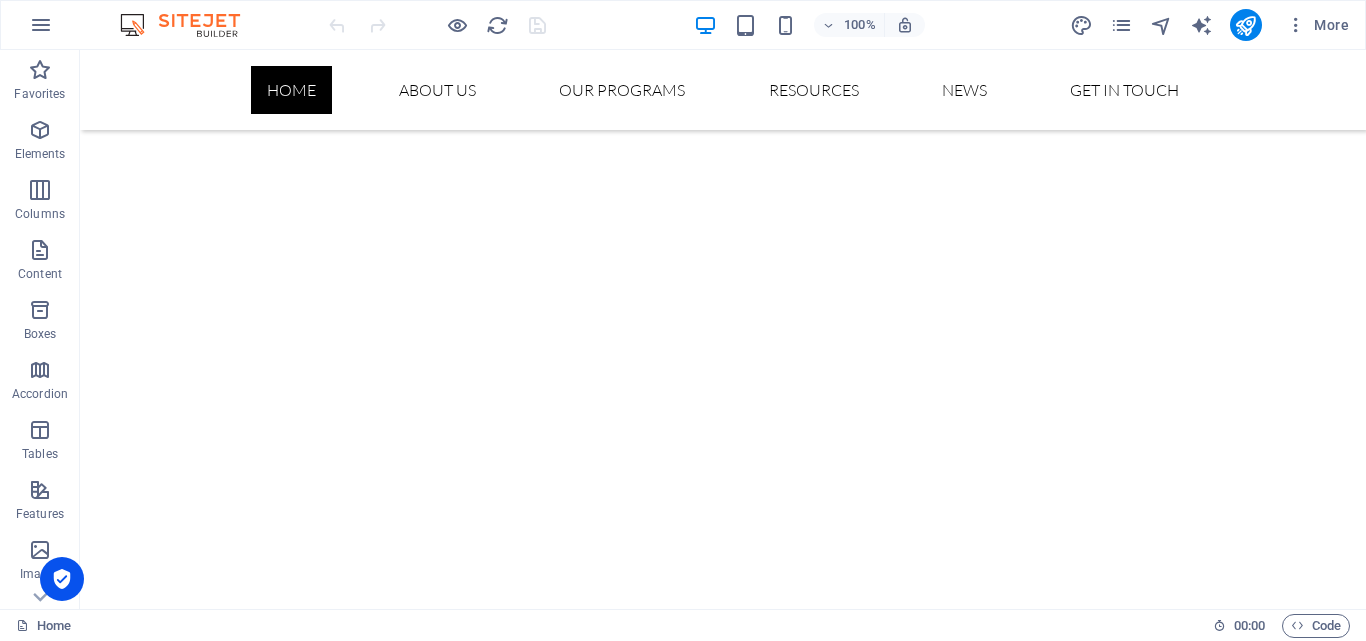 click at bounding box center (723, 8167) 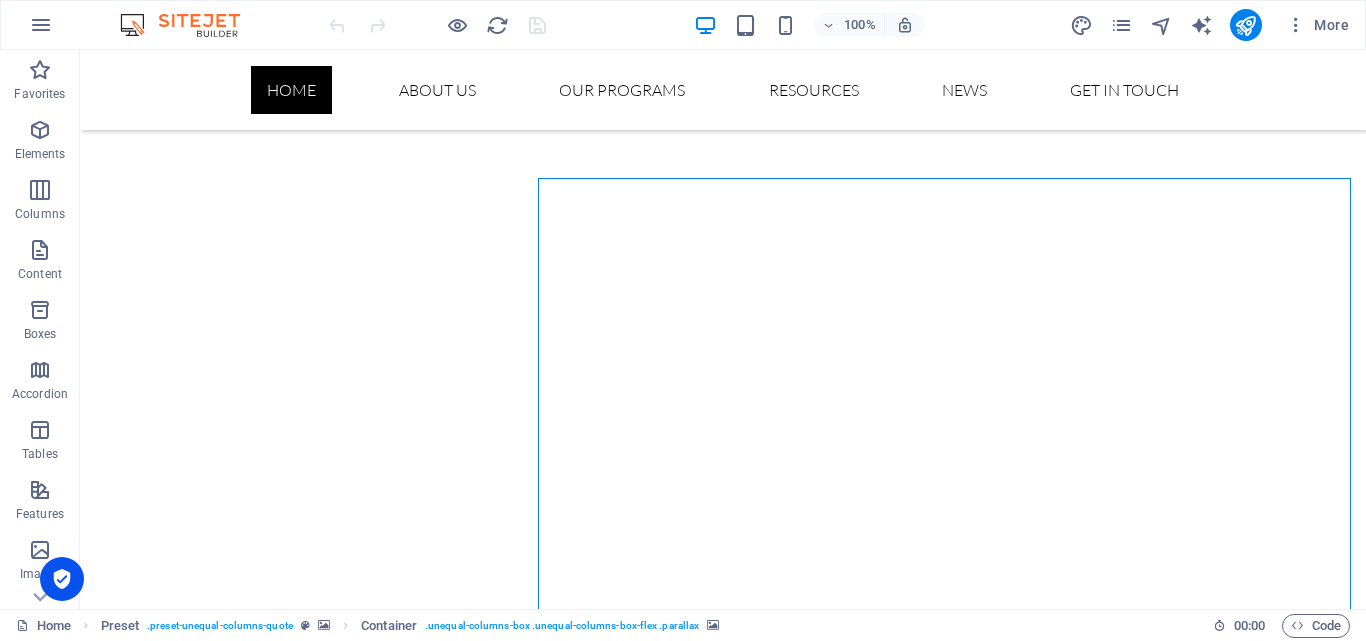 drag, startPoint x: 1078, startPoint y: 544, endPoint x: 1075, endPoint y: 534, distance: 10.440307 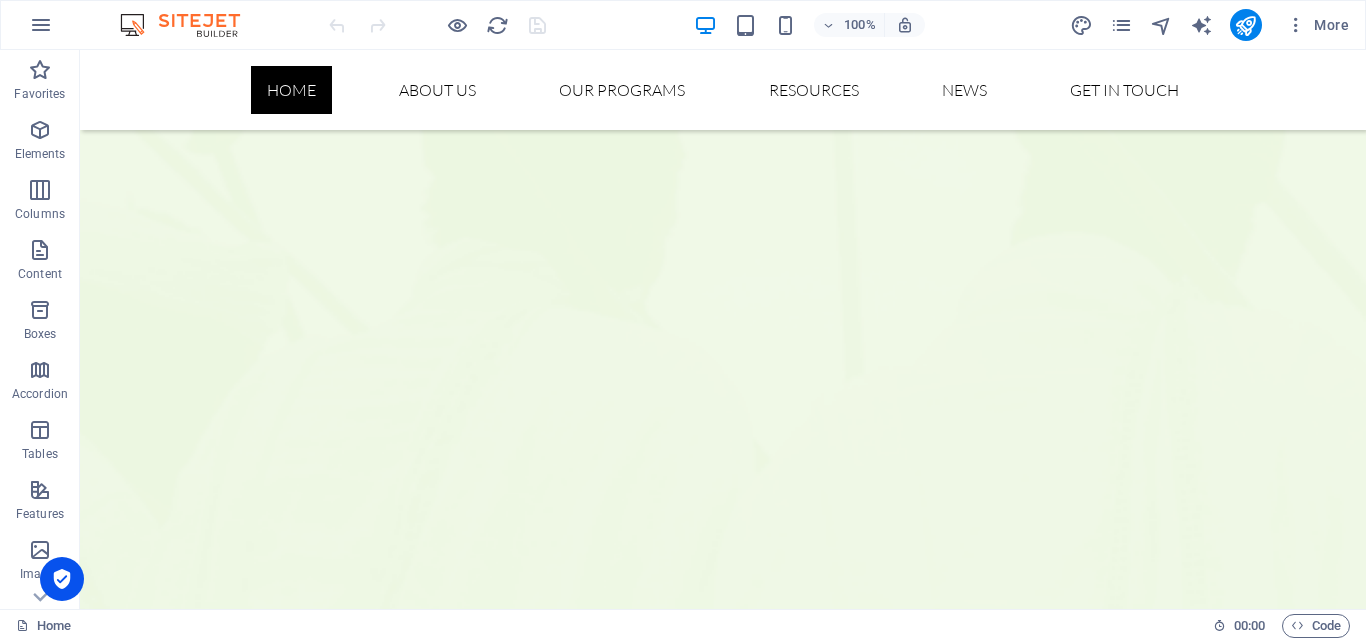scroll, scrollTop: 4216, scrollLeft: 0, axis: vertical 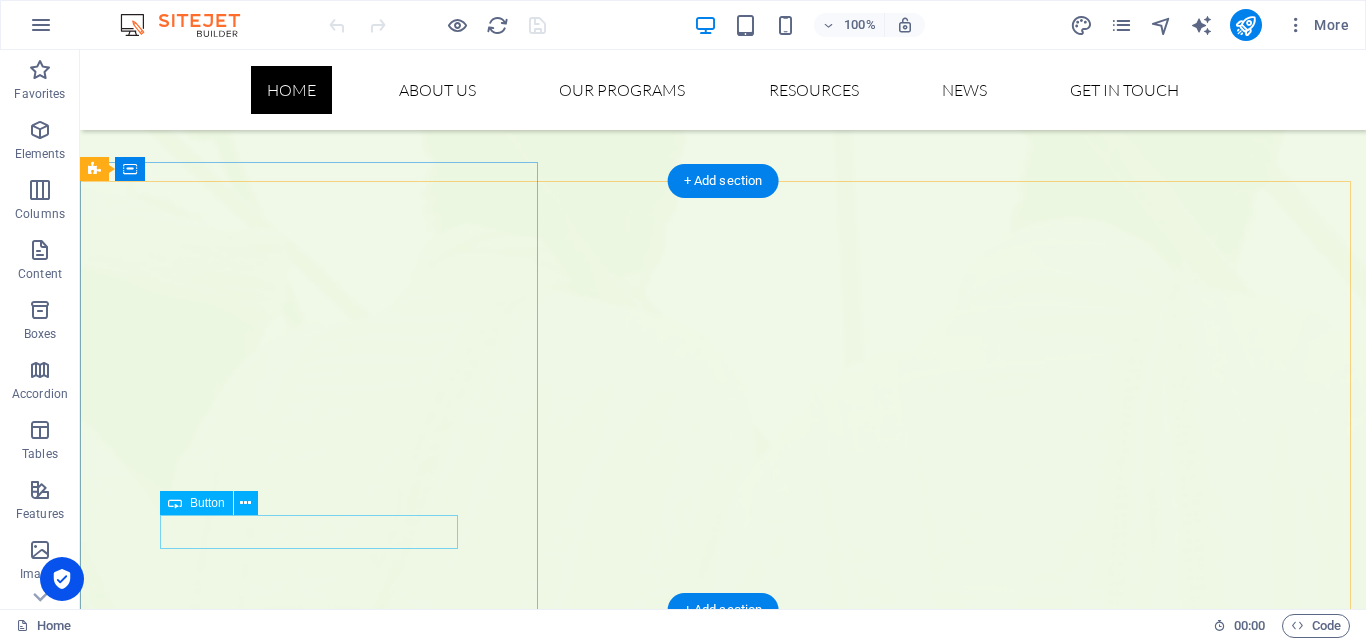 click on "Continue reading" at bounding box center [723, 7870] 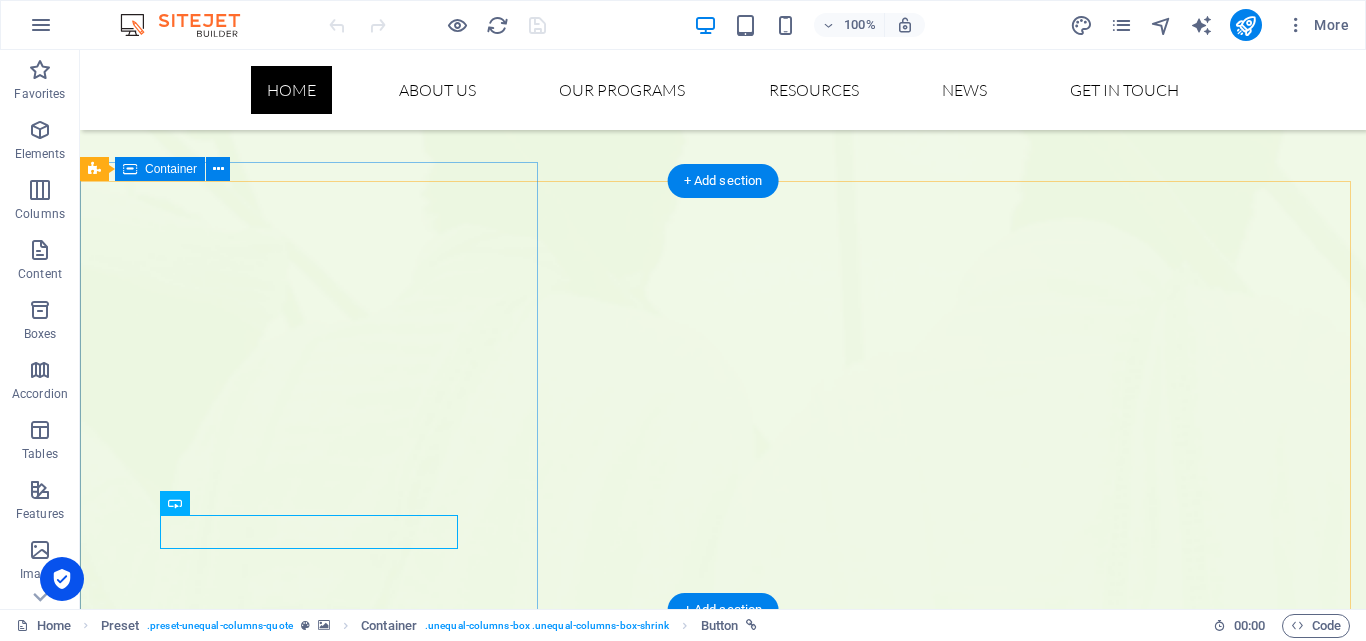 click on "The "Walking life of [PERSON_NAME] [PERSON_NAME][DEMOGRAPHIC_DATA]” "Pastoralism needs to be recognized as a way of life that is viable and contributes to the economy. Our livestock is our way of life but we need access to an organized market so we can be sustainable,"  Late [PERSON_NAME], Founder and Board Chairperson of OPA.  Continue reading" at bounding box center [723, 7825] 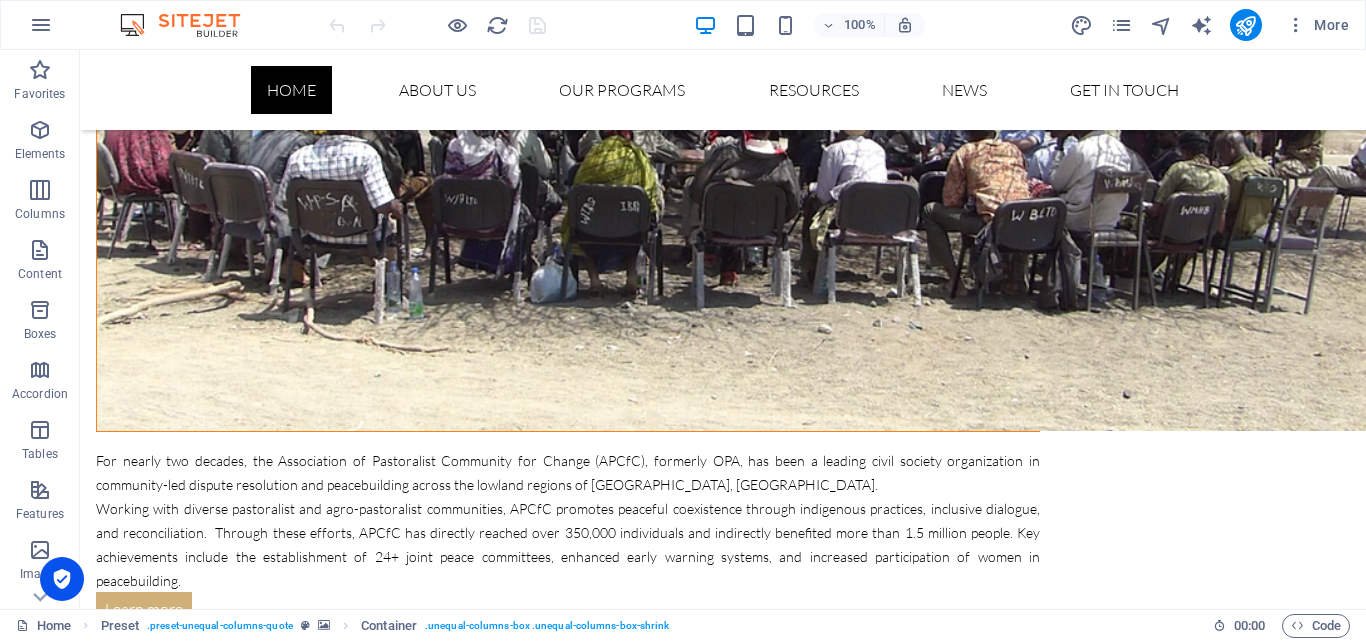 scroll, scrollTop: 5440, scrollLeft: 0, axis: vertical 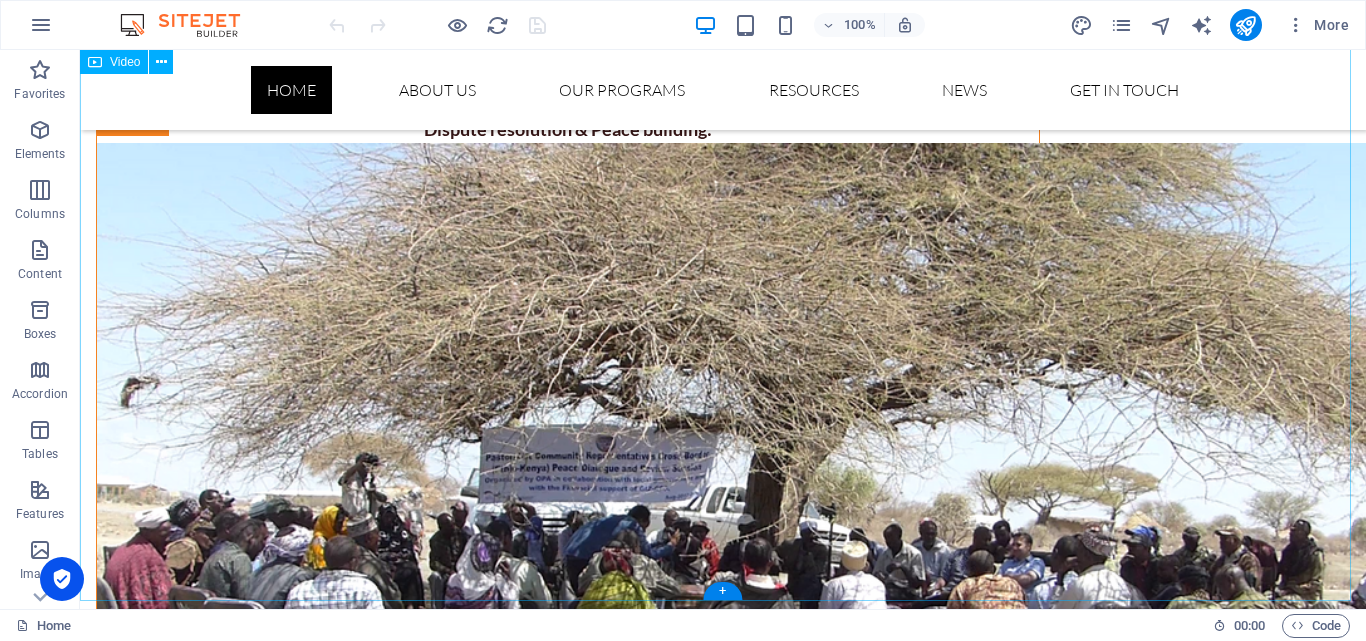 click at bounding box center [723, 7281] 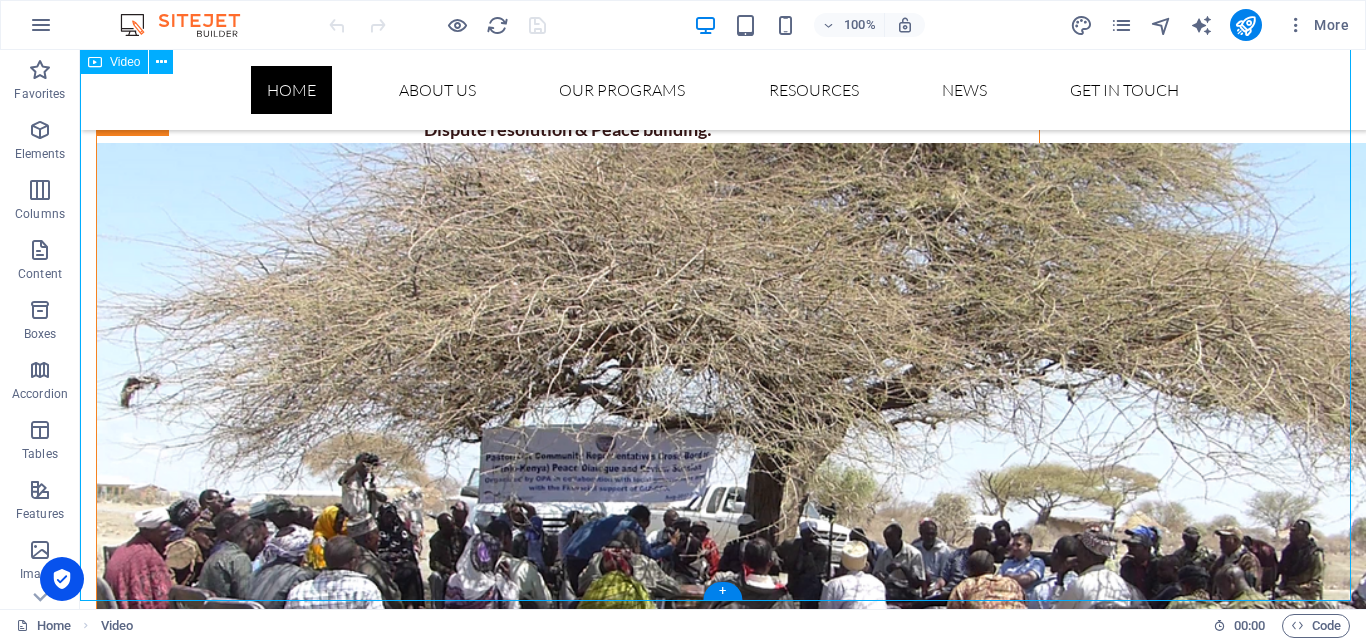 click at bounding box center [723, 7281] 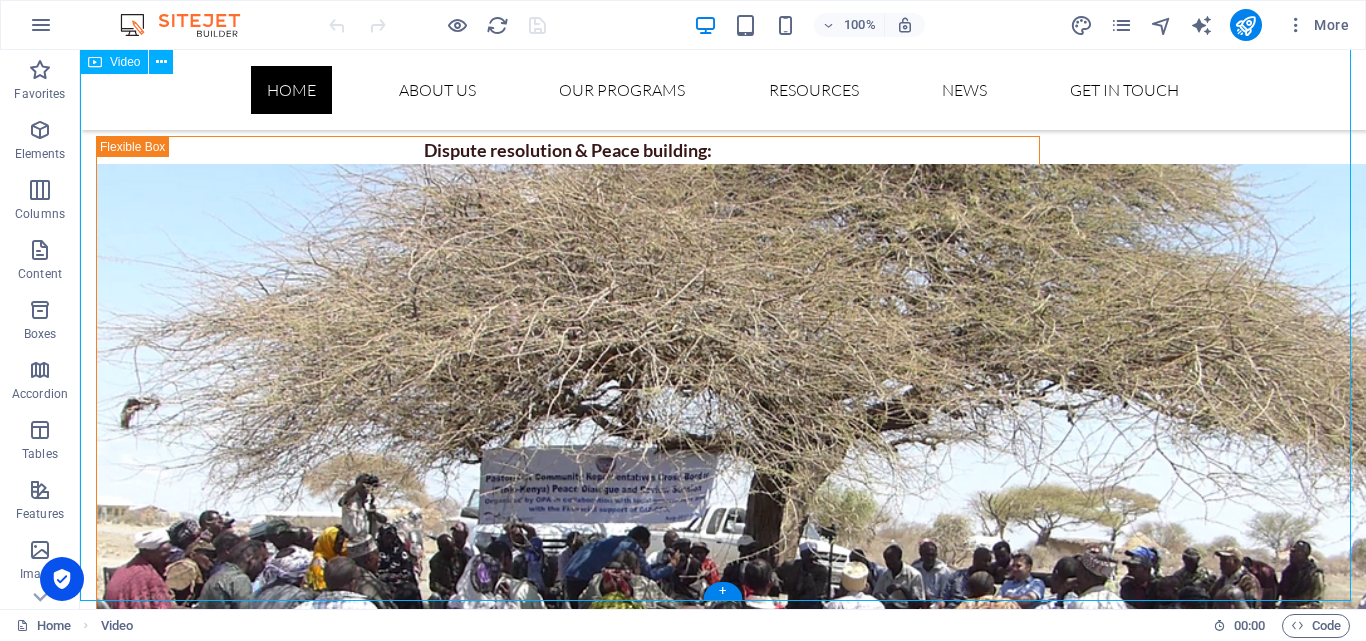 select on "%" 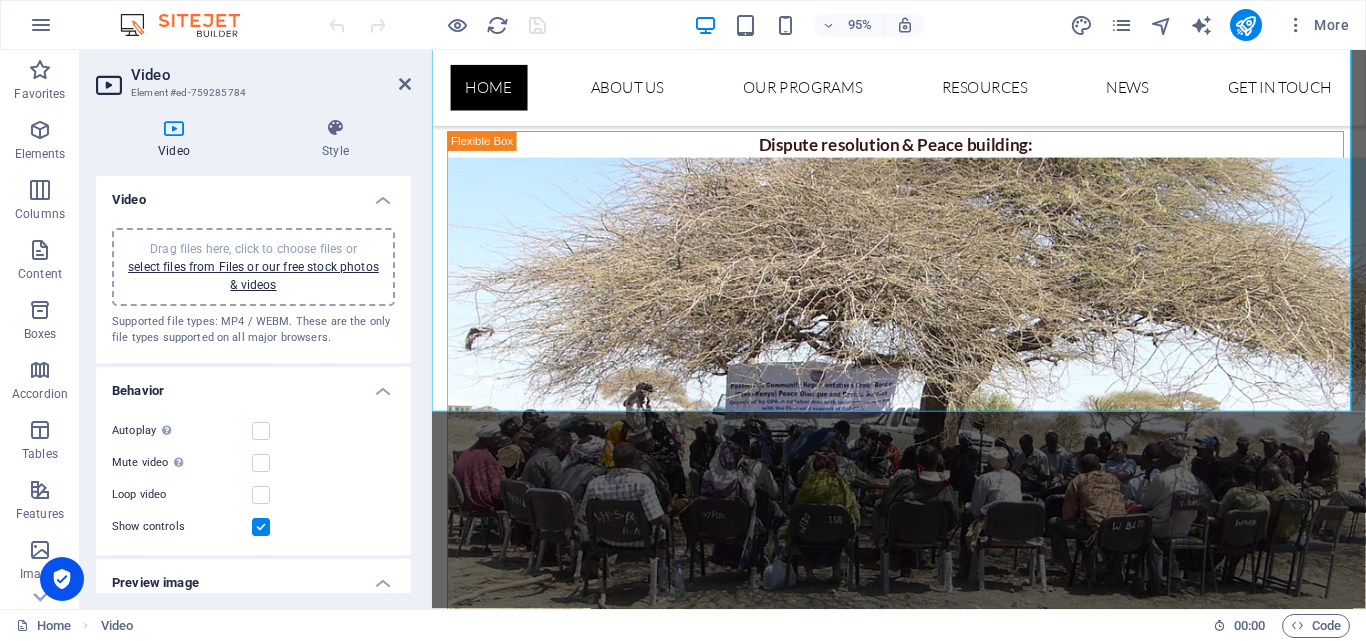 scroll, scrollTop: 4995, scrollLeft: 0, axis: vertical 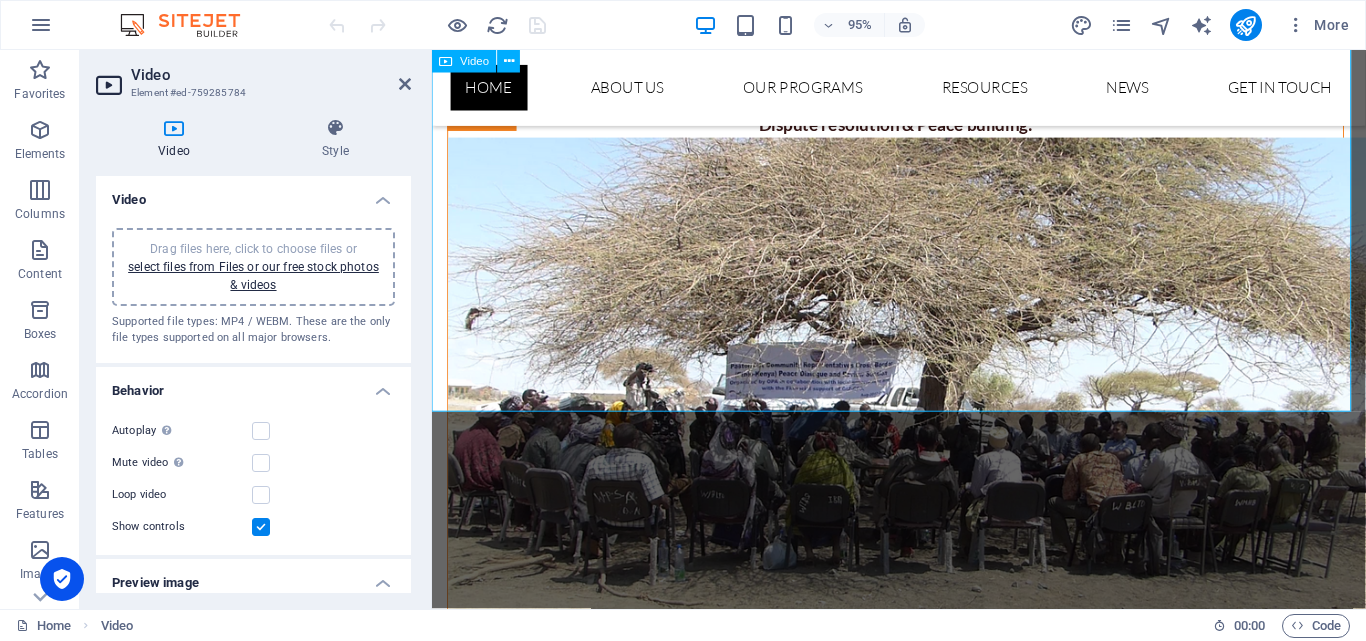 click at bounding box center [923, 6246] 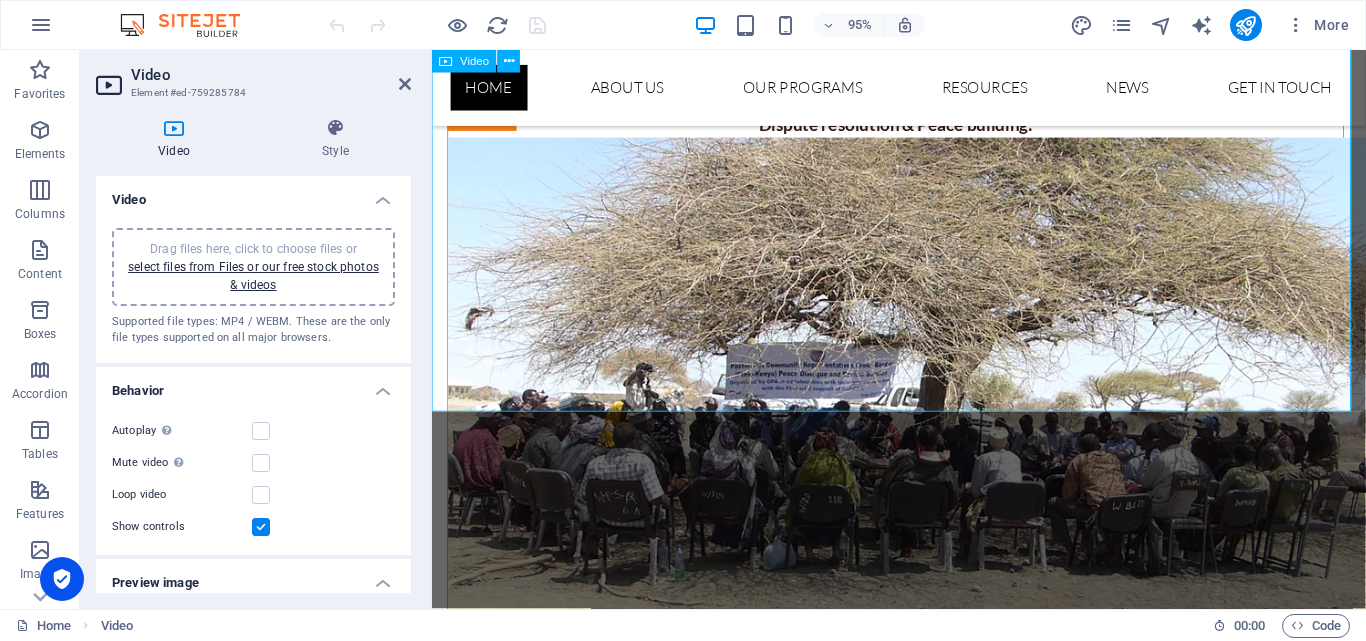 click at bounding box center [923, 6246] 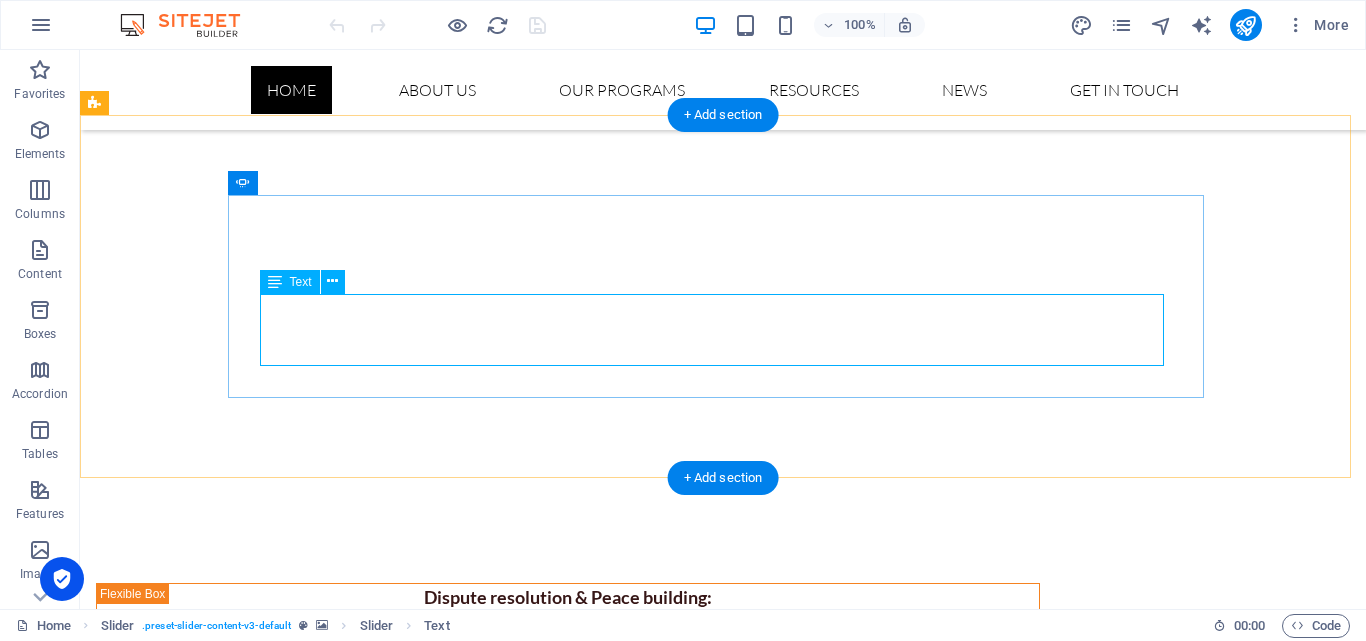 scroll, scrollTop: 3811, scrollLeft: 0, axis: vertical 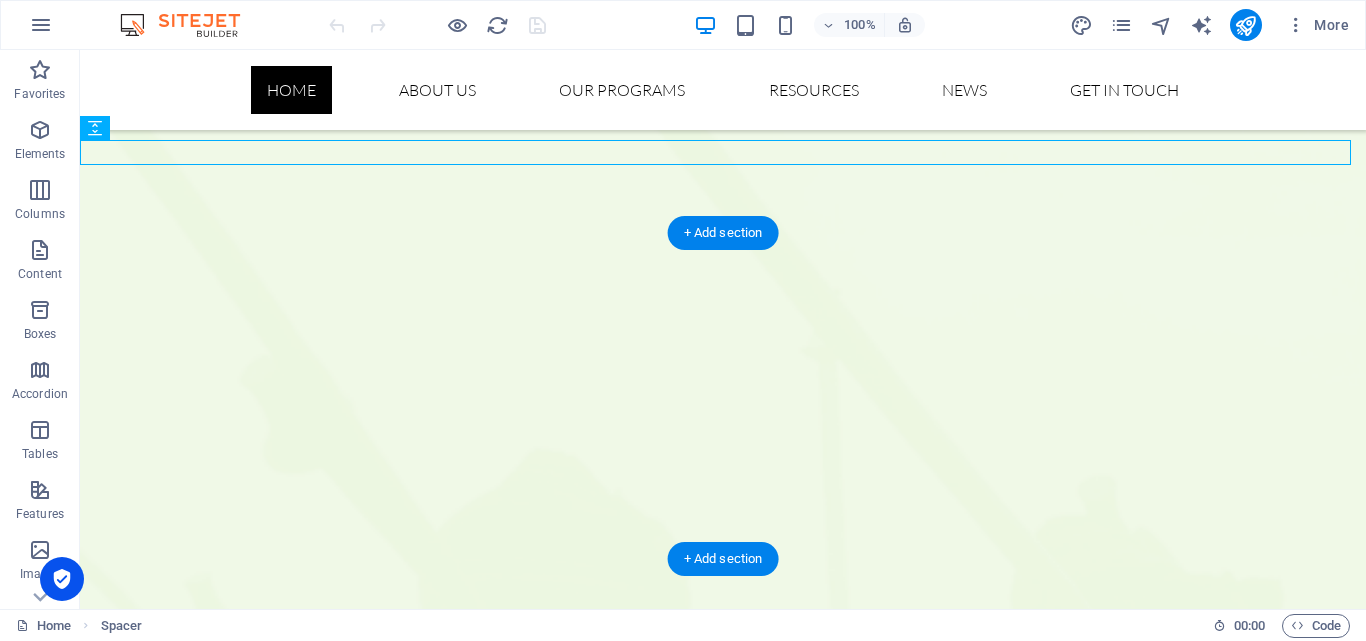 click at bounding box center (-3098, 6863) 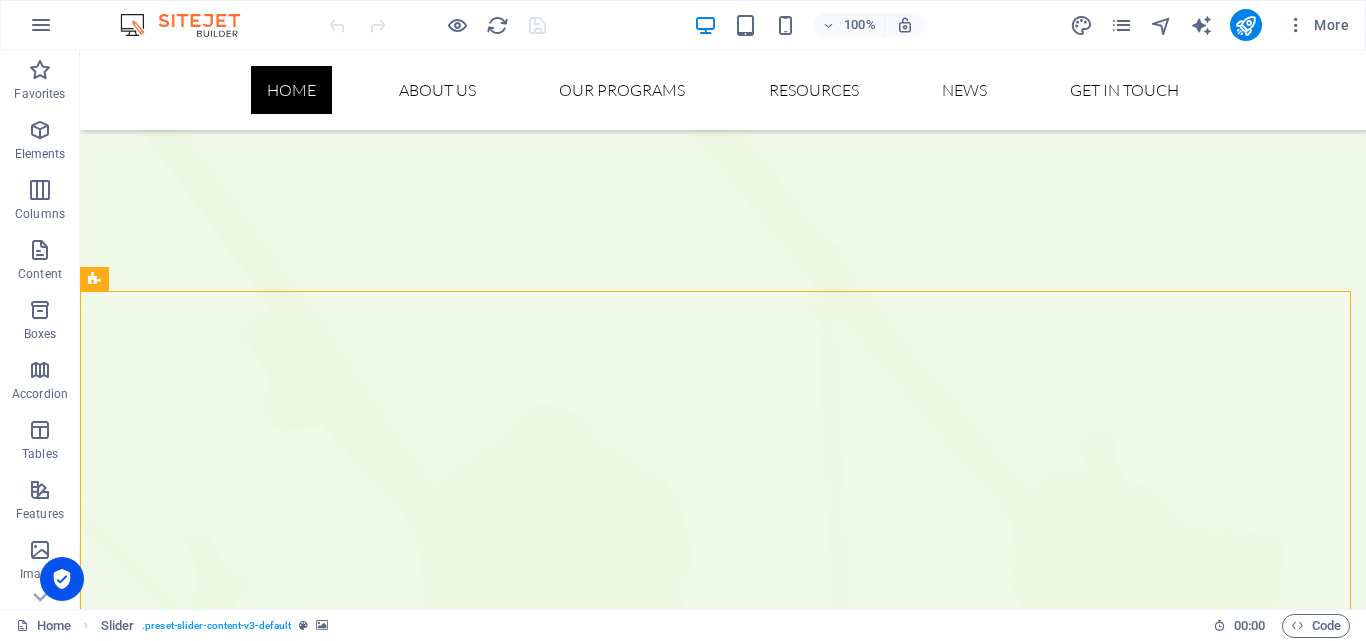 scroll, scrollTop: 3752, scrollLeft: 0, axis: vertical 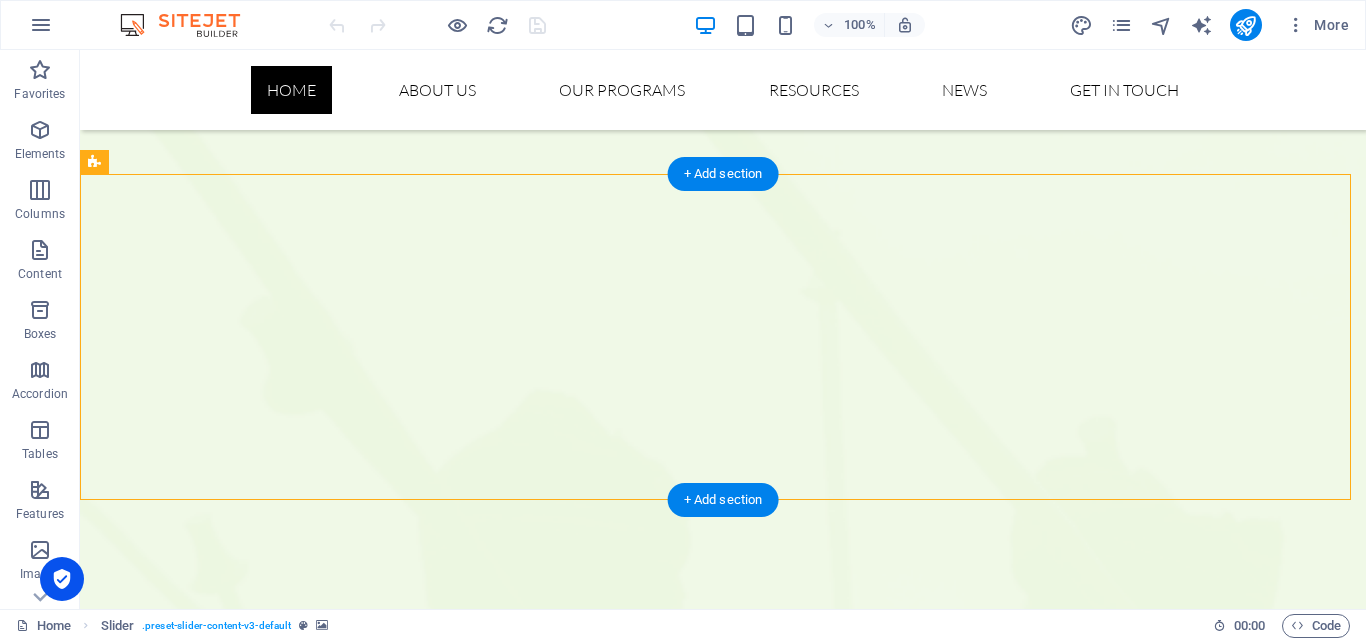 click at bounding box center (-3098, 6804) 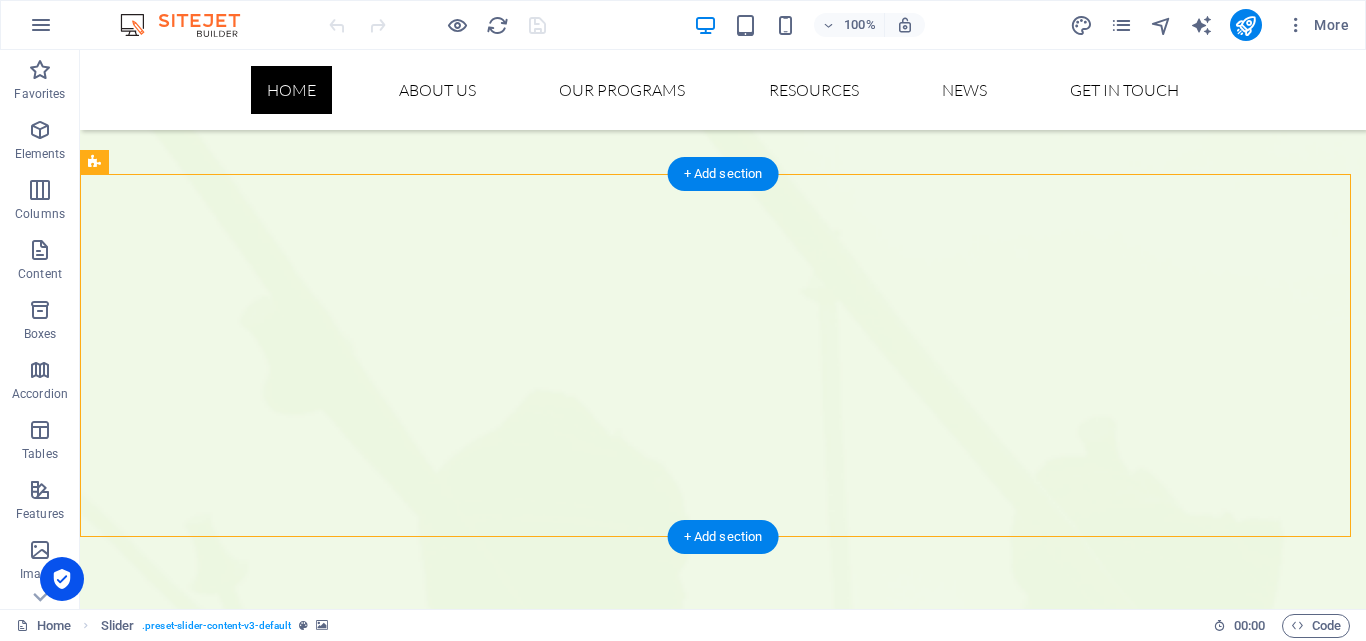 drag, startPoint x: 1317, startPoint y: 326, endPoint x: 1318, endPoint y: 338, distance: 12.0415945 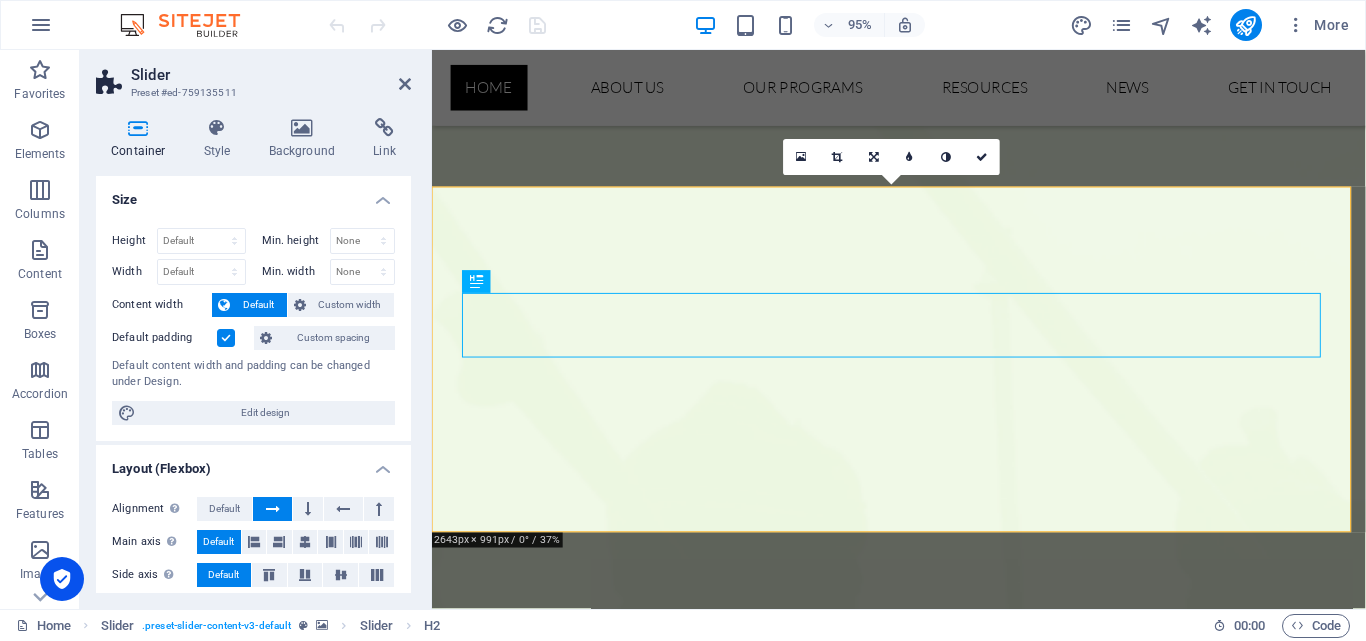 click at bounding box center [-1988, 5866] 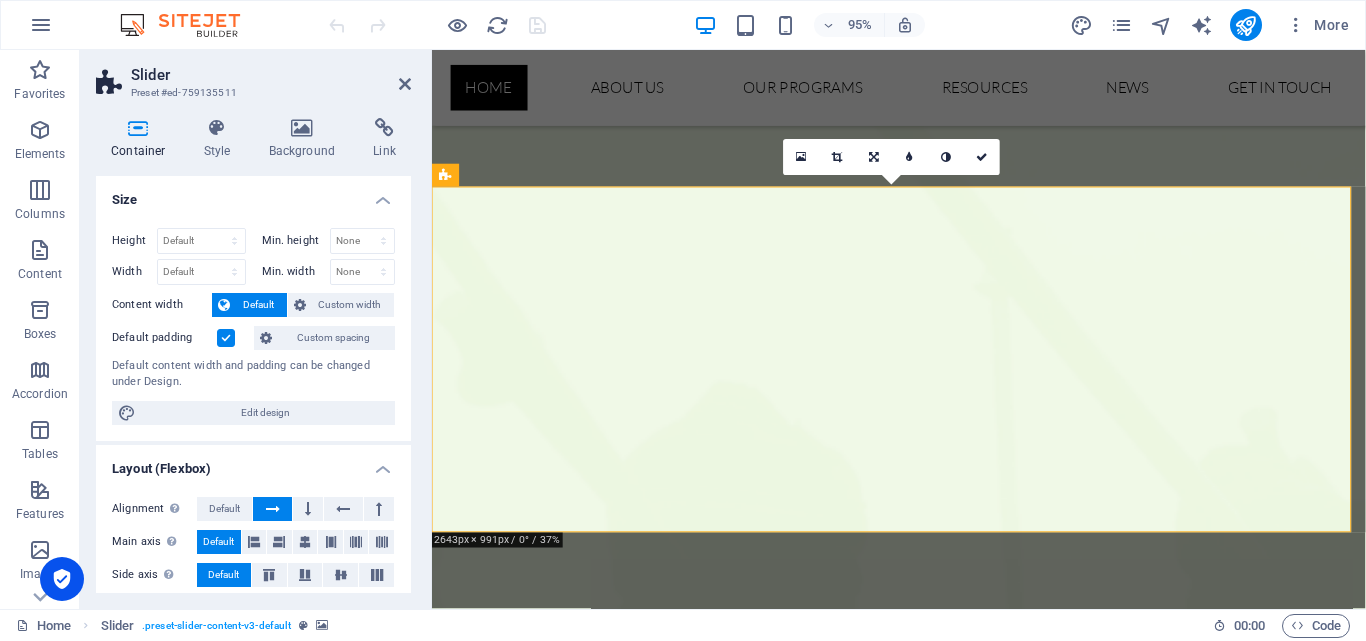 click at bounding box center [-1988, 5866] 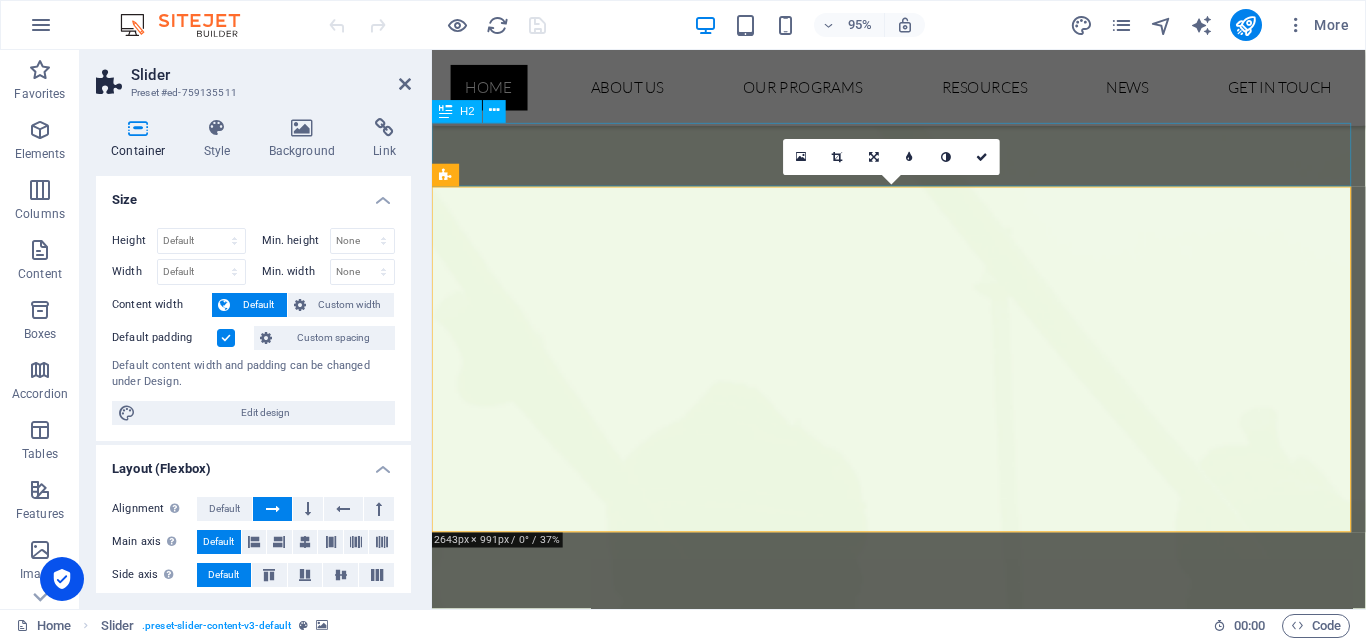 click on "Latest News" at bounding box center [923, 5831] 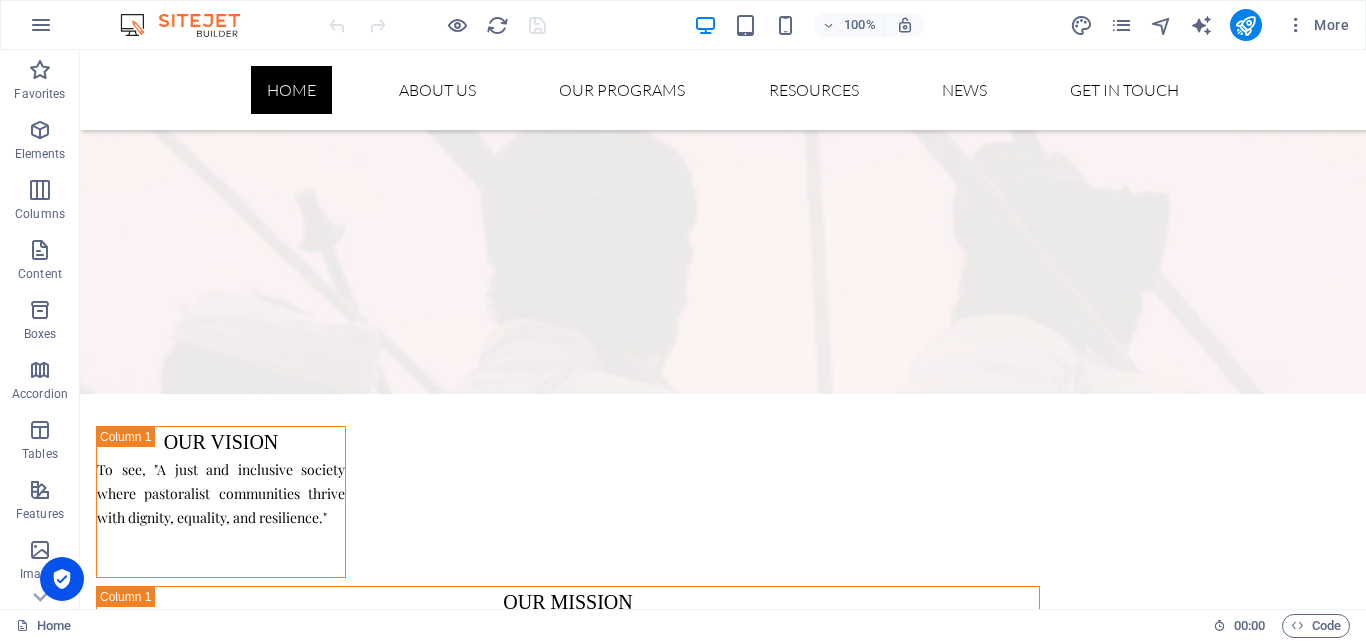 scroll, scrollTop: 2266, scrollLeft: 0, axis: vertical 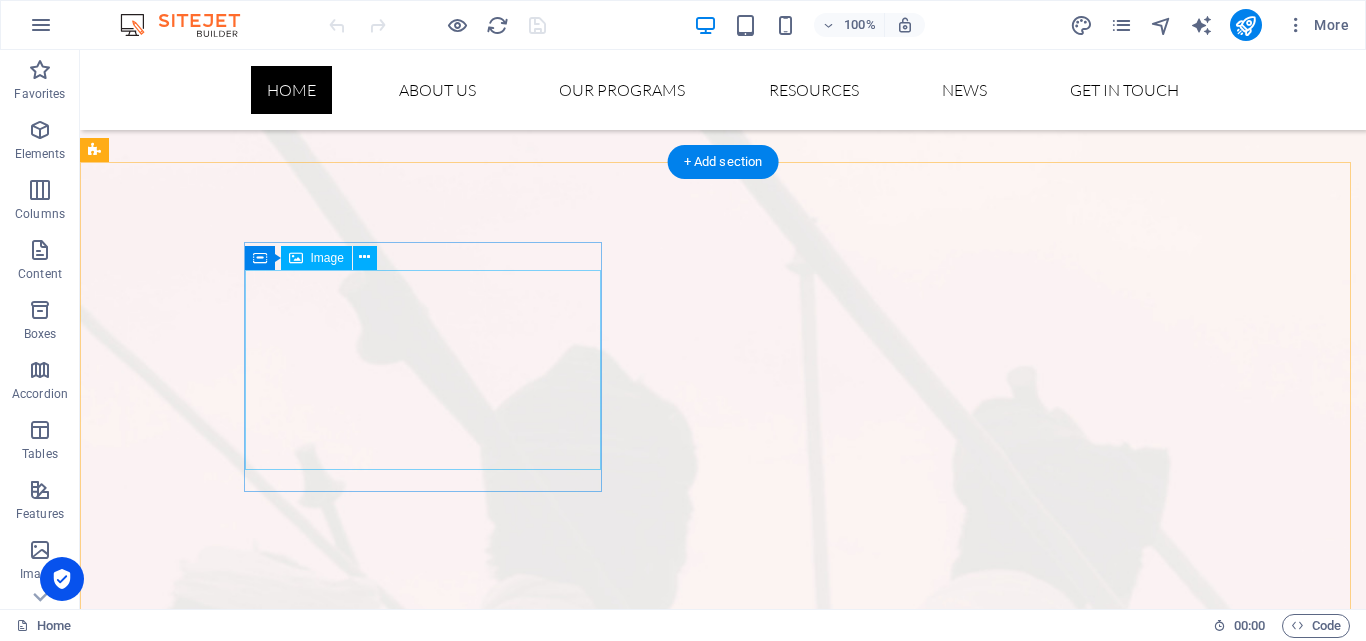 click at bounding box center (568, 3477) 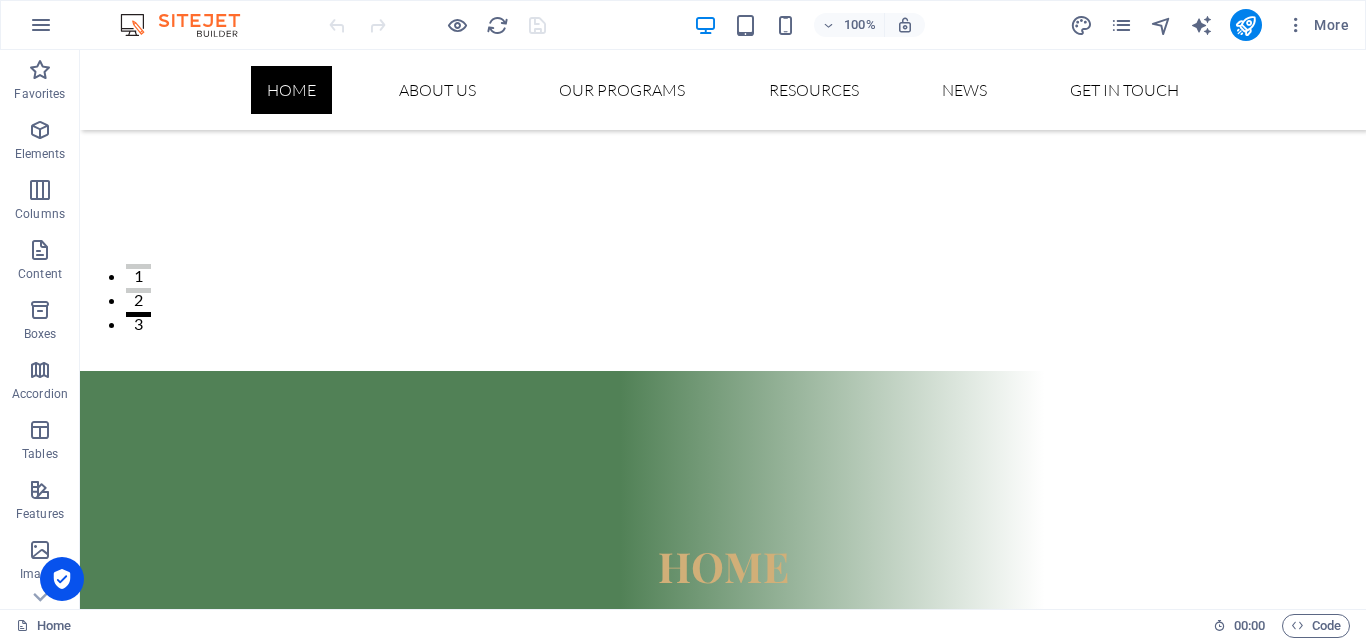 scroll, scrollTop: 265, scrollLeft: 0, axis: vertical 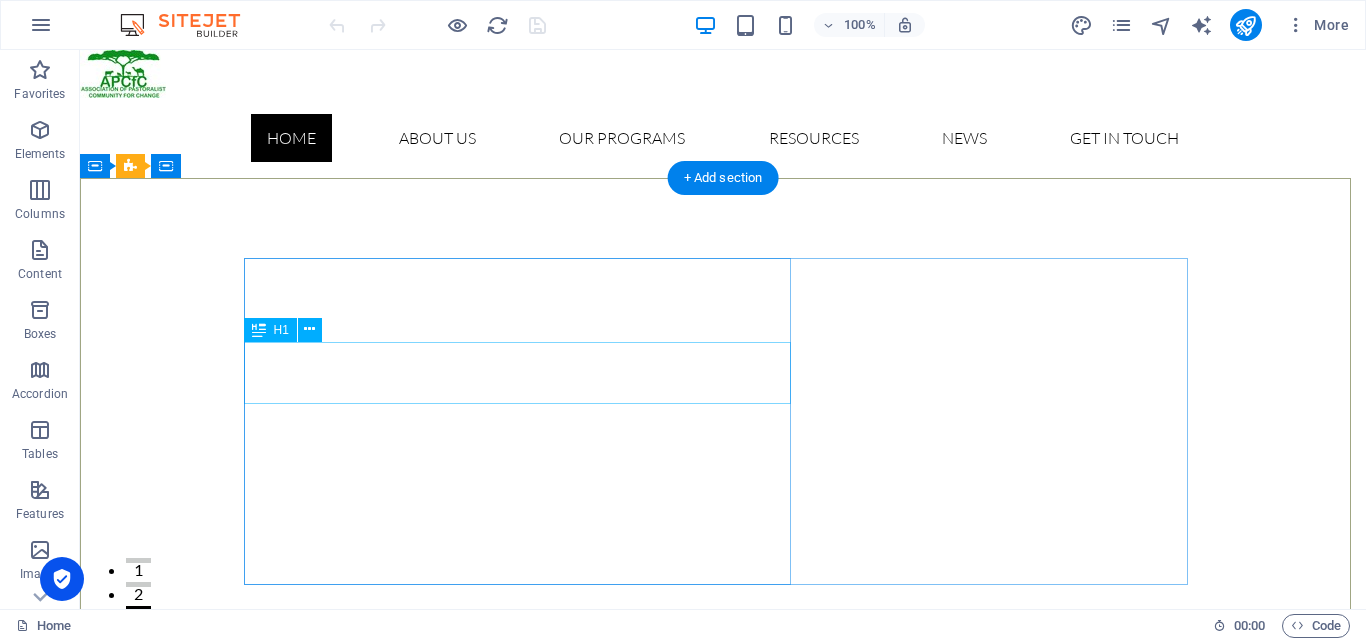 click on "HOME" at bounding box center (723, 860) 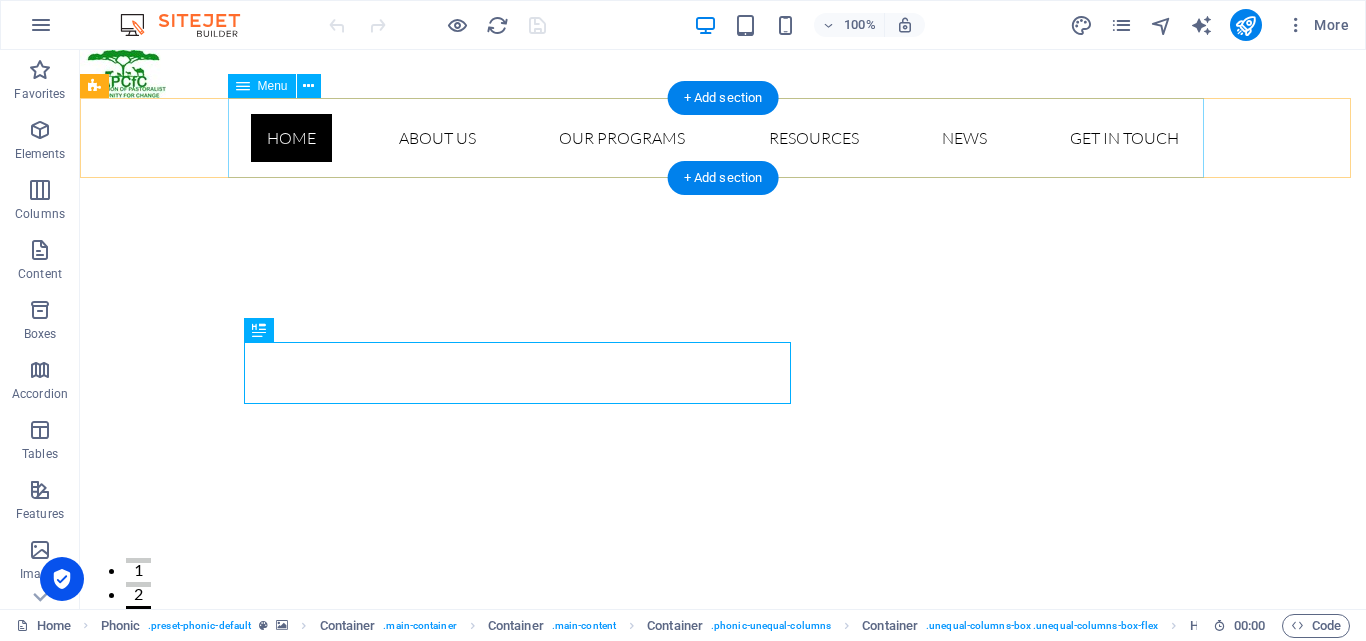 click on "Home About us Our History Our Programs Dispute resolution & Peace building Gender equality & Women Empowerment Livelihoods Resilience Disaster Response and Protection Advocacy Resources Case stories Reports Gallery News Get in touch Feedbacks Contact us Complaints" at bounding box center (723, 138) 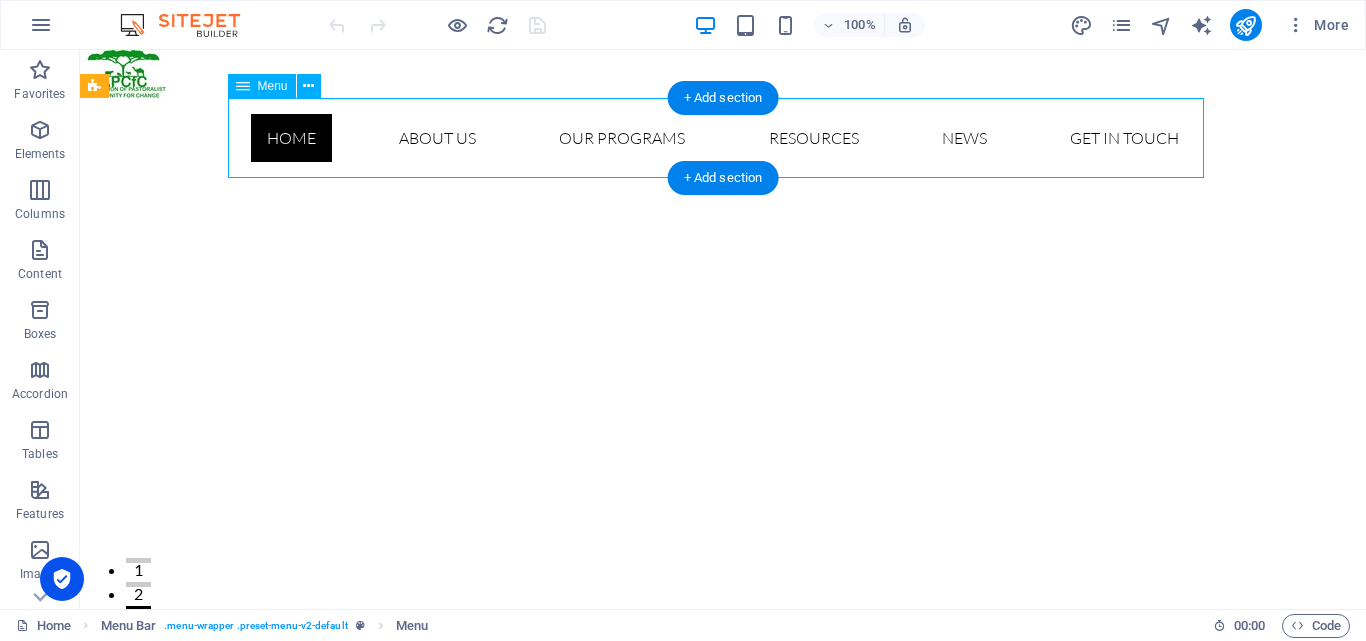 click on "Home About us Our History Our Programs Dispute resolution & Peace building Gender equality & Women Empowerment Livelihoods Resilience Disaster Response and Protection Advocacy Resources Case stories Reports Gallery News Get in touch Feedbacks Contact us Complaints" at bounding box center [723, 138] 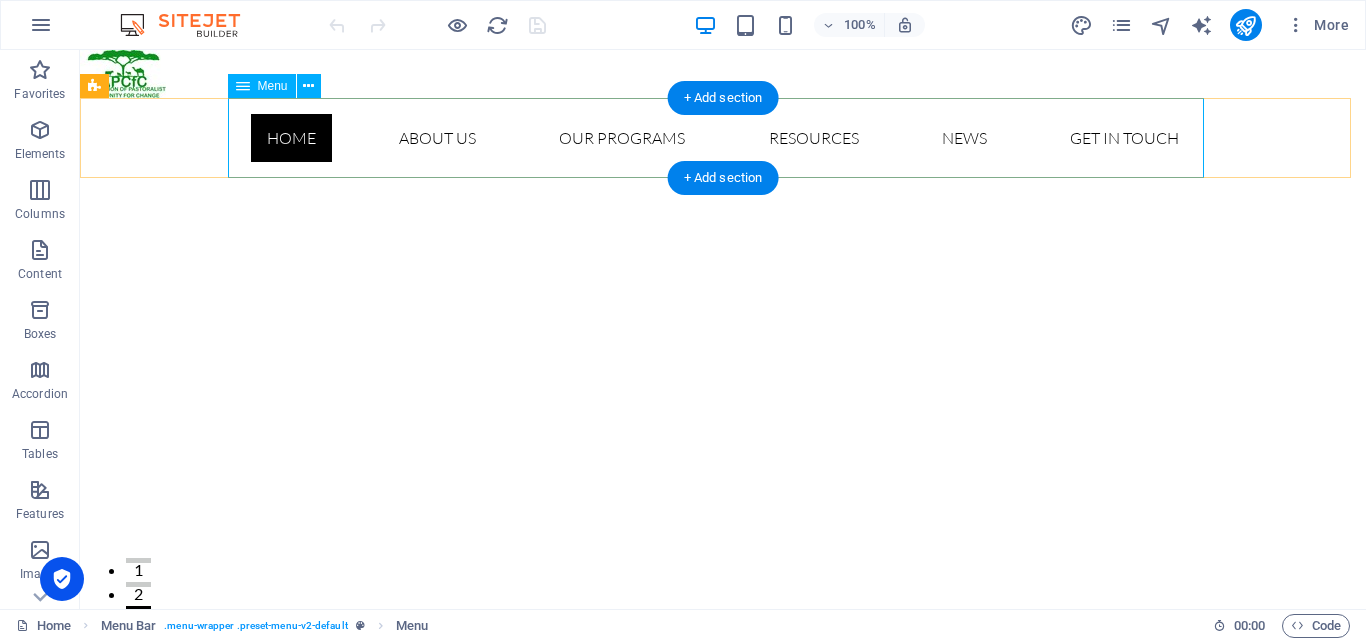 click on "Home About us Our History Our Programs Dispute resolution & Peace building Gender equality & Women Empowerment Livelihoods Resilience Disaster Response and Protection Advocacy Resources Case stories Reports Gallery News Get in touch Feedbacks Contact us Complaints" at bounding box center (723, 138) 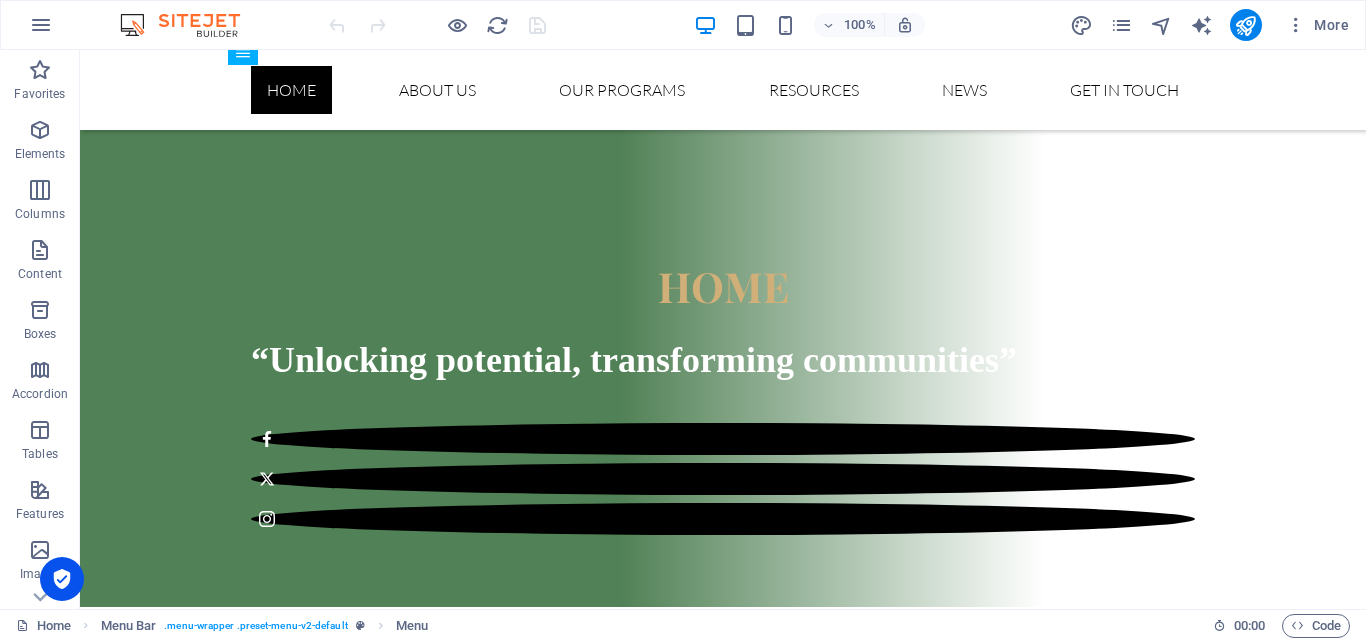 scroll, scrollTop: 0, scrollLeft: 0, axis: both 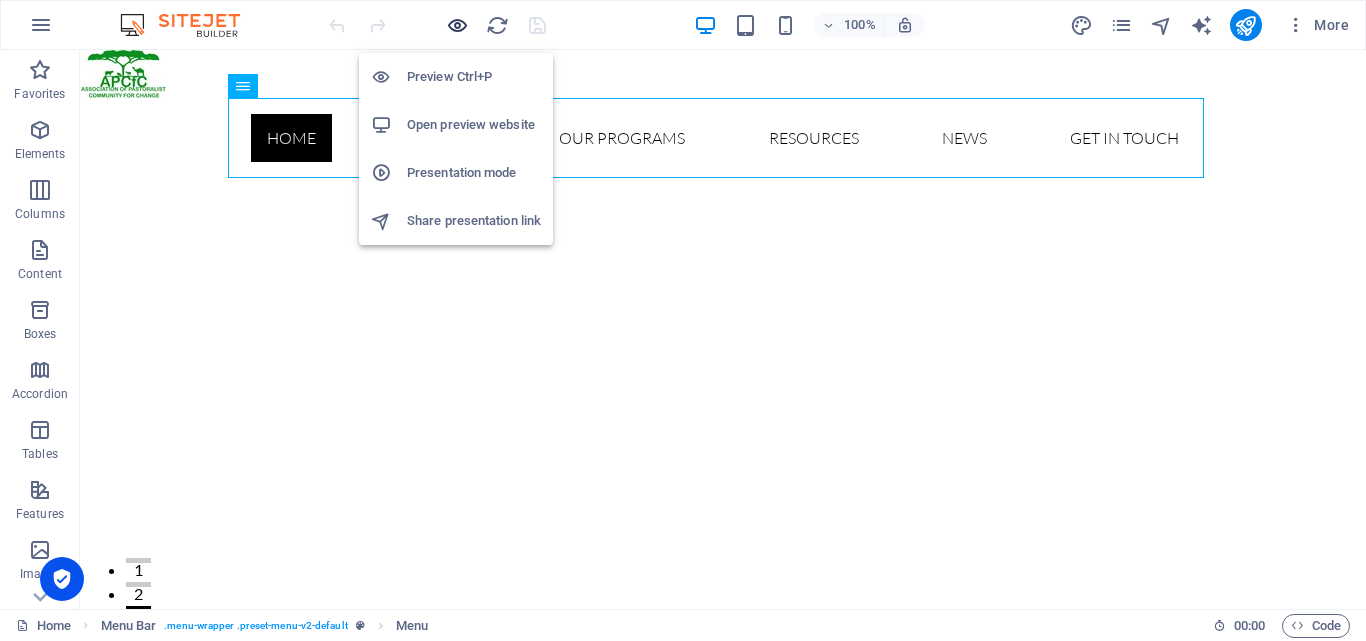 click at bounding box center [457, 25] 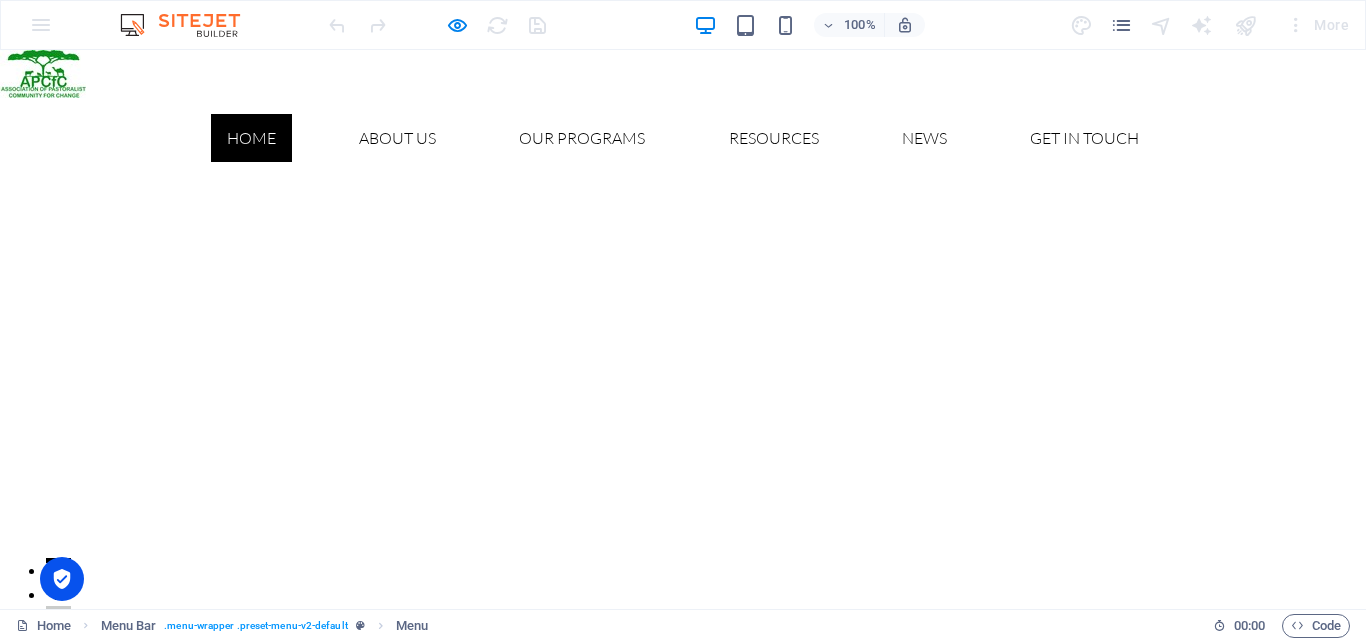 type 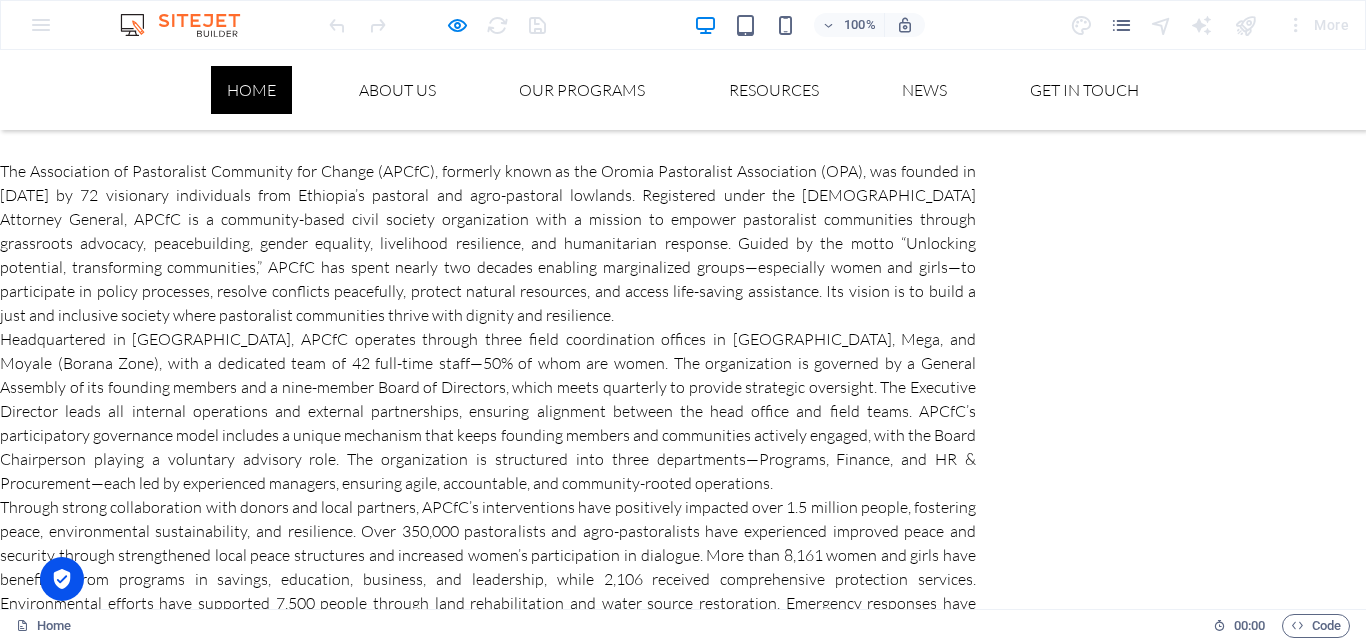 scroll, scrollTop: 1937, scrollLeft: 0, axis: vertical 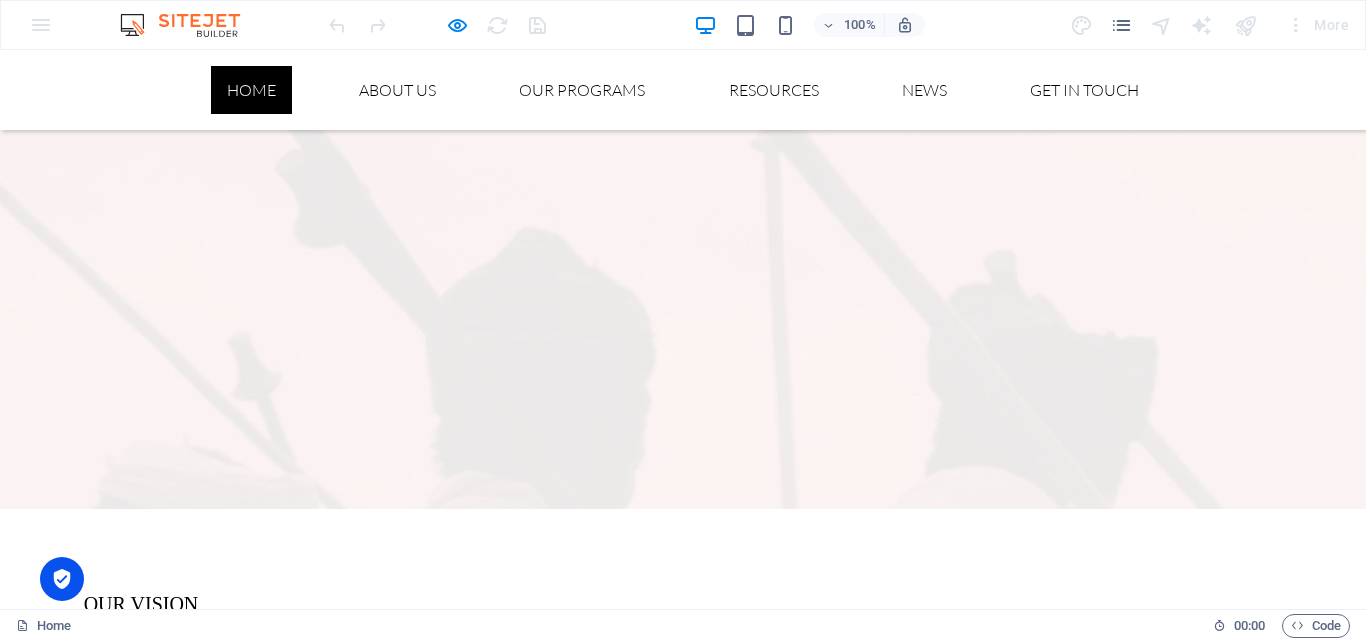 click on "Learn more" at bounding box center [64, 3937] 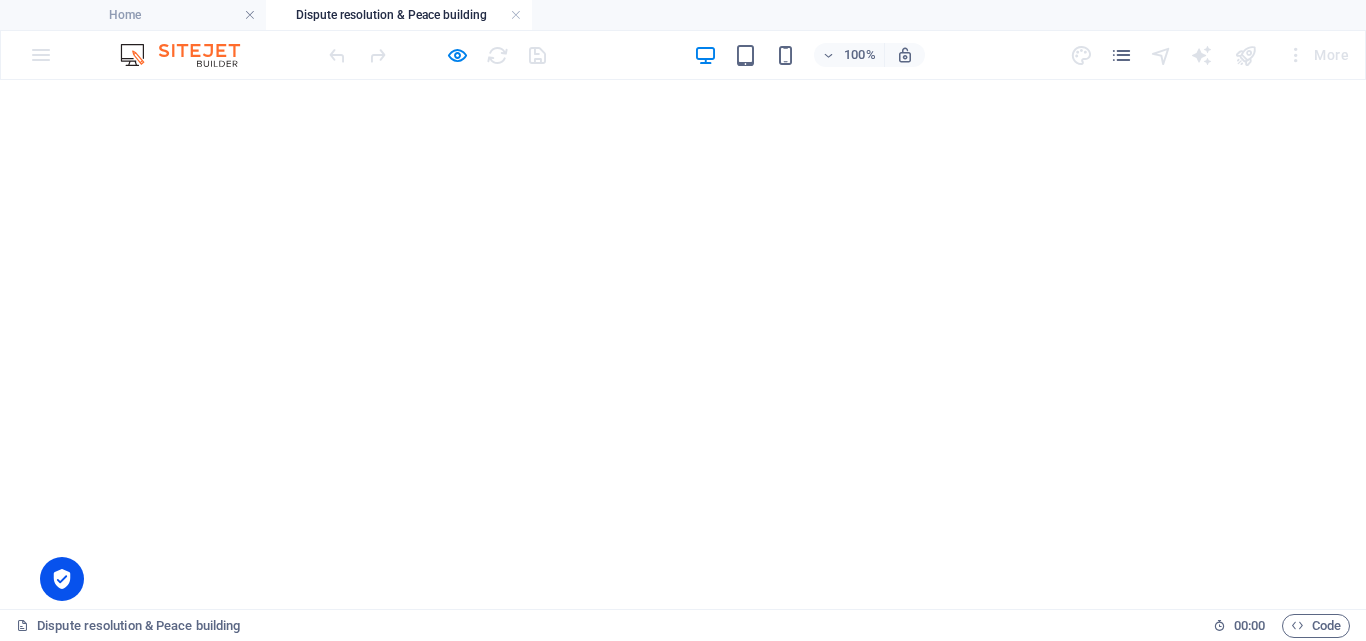 scroll, scrollTop: 720, scrollLeft: 0, axis: vertical 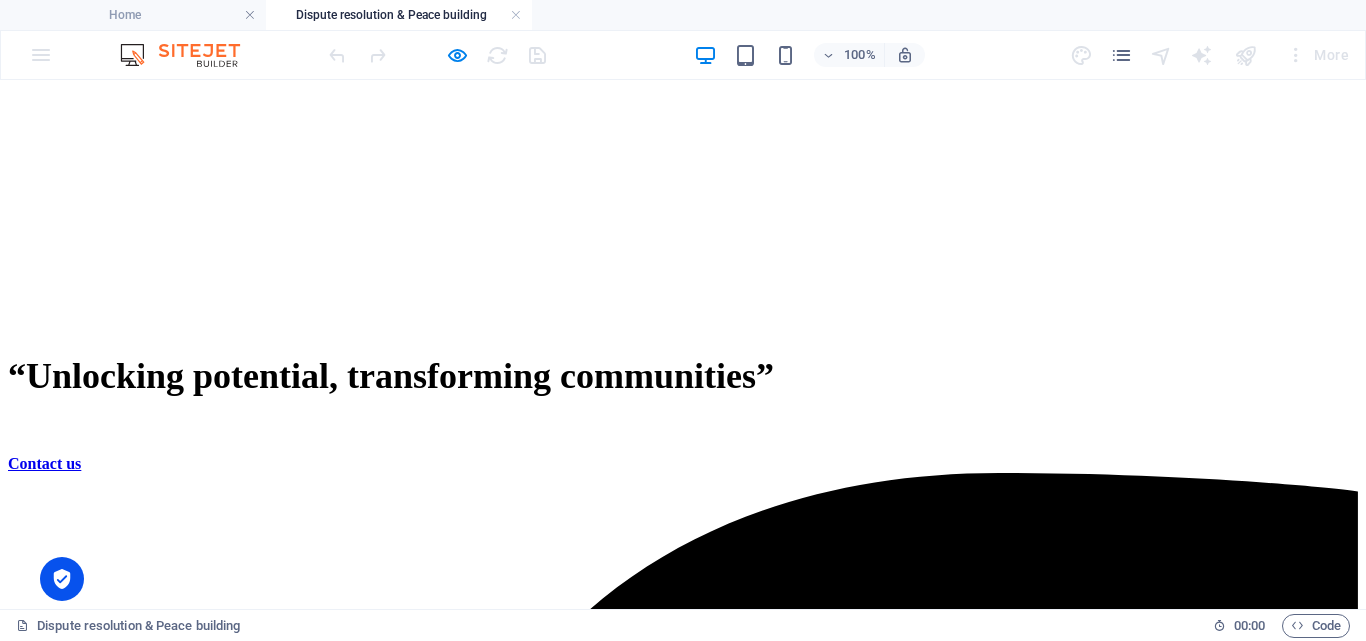 click on "APCfC’s major community-based dispute resolution and peace building objectives are: Promote a culture of non-violent dispute resolution. Strengthen indigenous and community-led peacebuilding mechanisms. [PERSON_NAME] social cohesion and collaboration among diverse ethnic groups. Enhance the participation of women and youth in peacebuilding processes. Build local capacities for conflict transformation and reconciliation. We pursue the following local strategies and approaches to ensure sustainable peace and harmony is promoted across our intervention areas: Community-led Design and Facilitatio n: Ensuring that all peacebuilding initiatives are designed, implemented, and monitored by the communities themselves. Stakeholder Participation and Dialogue : Engaging all relevant actors through inclusive consultations and dialogue platforms. Capacity Buildi ng : Training local peace committees, women’s forums, and youth groups in conflict resolution and peacebuilding. Partnership and Collaboration" at bounding box center (683, 16409) 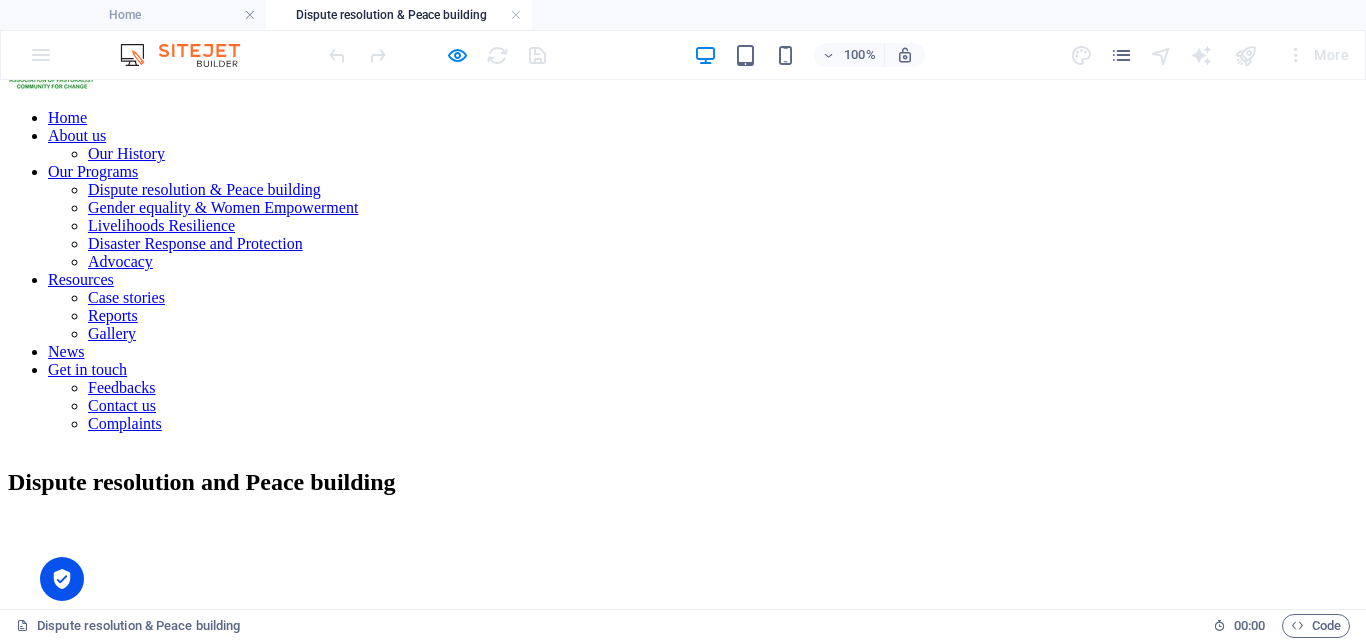 scroll, scrollTop: 41, scrollLeft: 0, axis: vertical 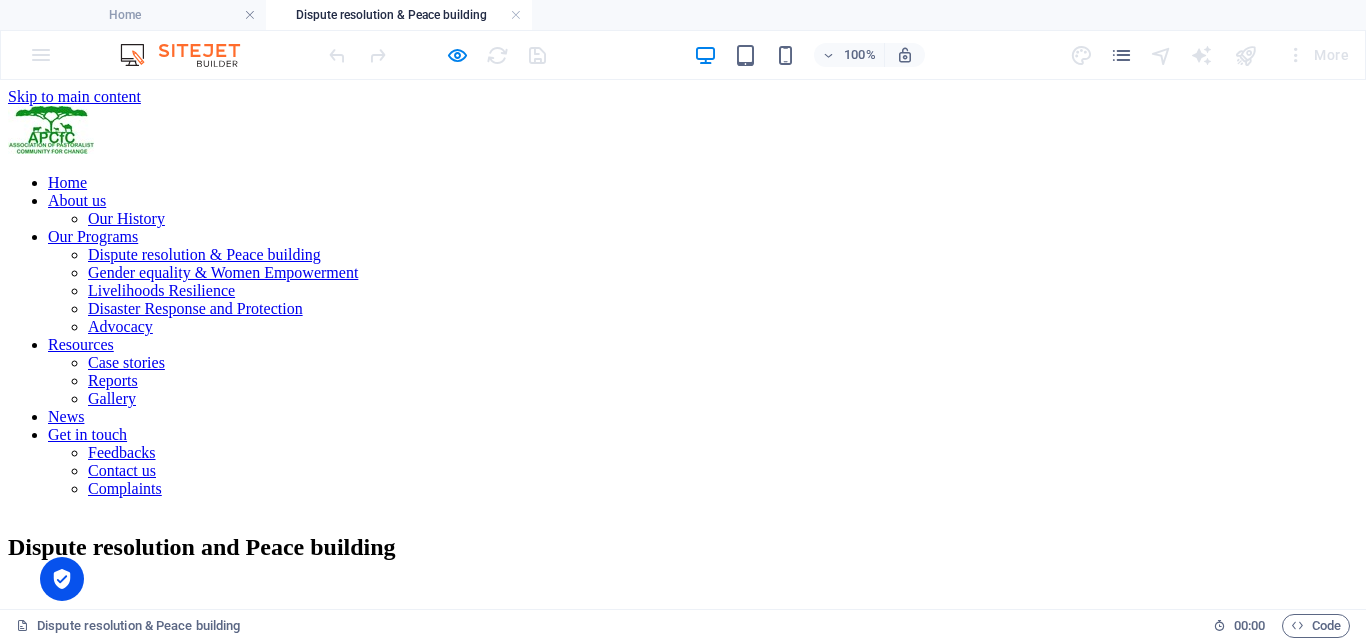 click on "Home About us Our History Our Programs Dispute resolution & Peace building Gender equality & Women Empowerment Livelihoods Resilience Disaster Response and Protection Advocacy Resources Case stories Reports Gallery News Get in touch Feedbacks Contact us Complaints" at bounding box center (683, 336) 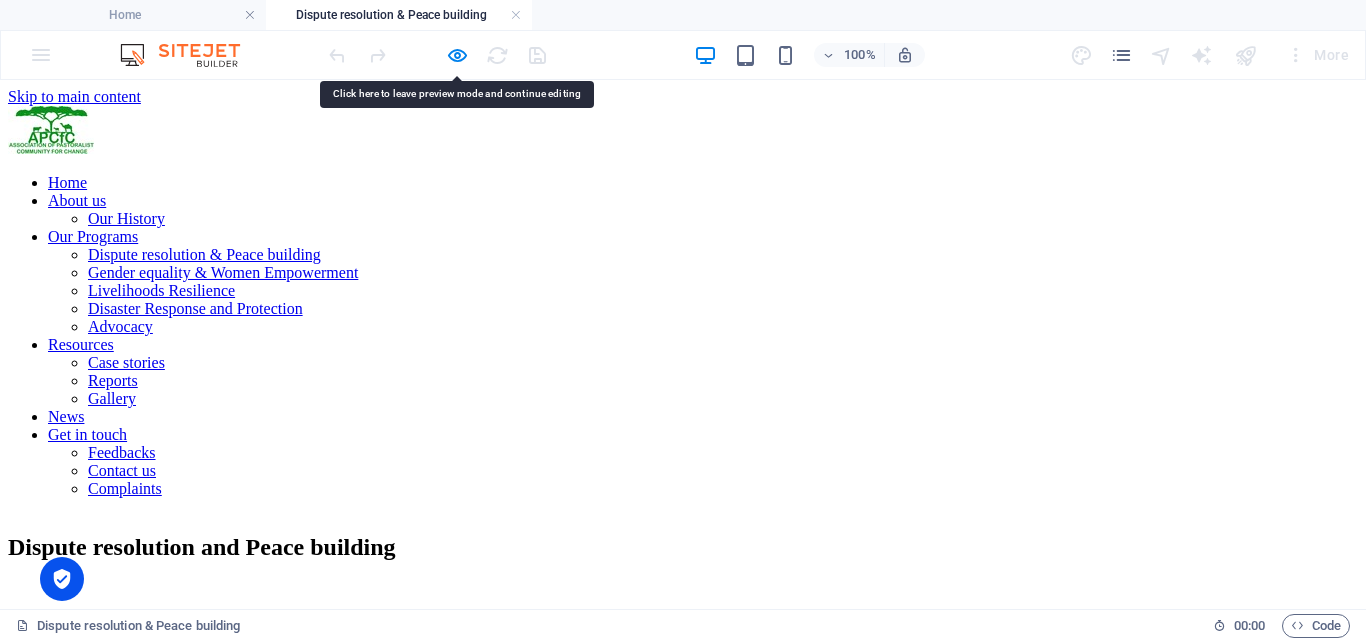 click on "Home About us Our History Our Programs Dispute resolution & Peace building Gender equality & Women Empowerment Livelihoods Resilience Disaster Response and Protection Advocacy Resources Case stories Reports Gallery News Get in touch Feedbacks Contact us Complaints" at bounding box center [683, 336] 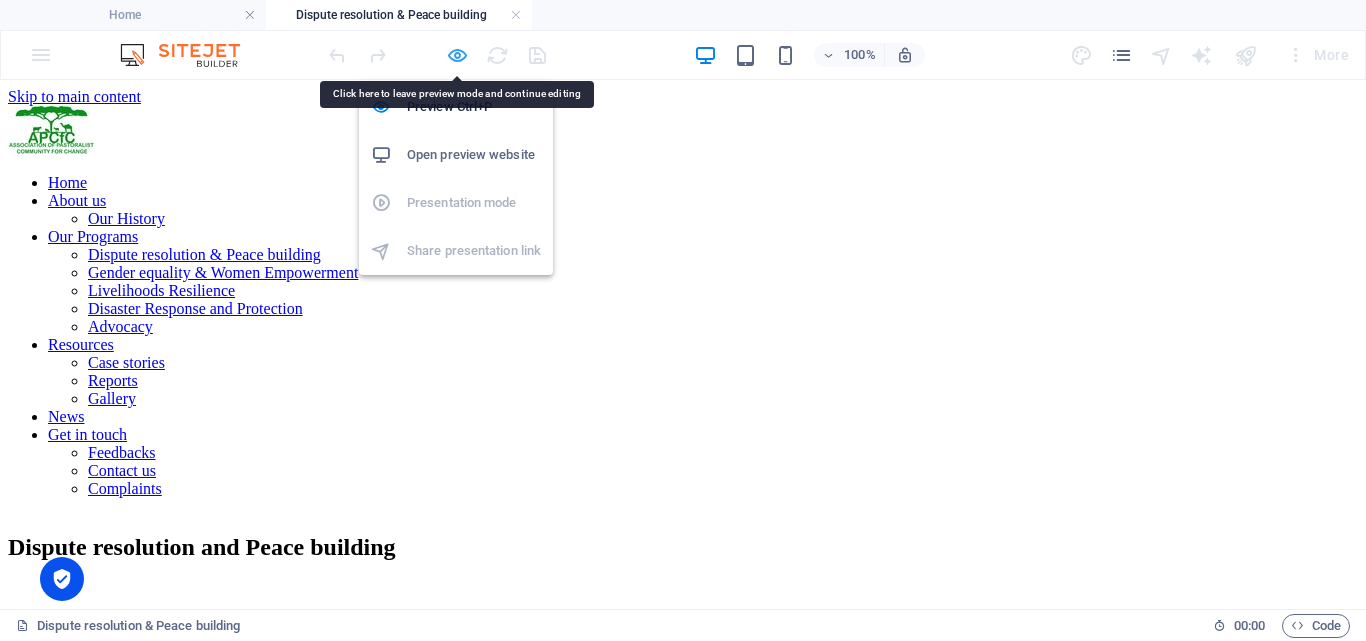 click at bounding box center (457, 55) 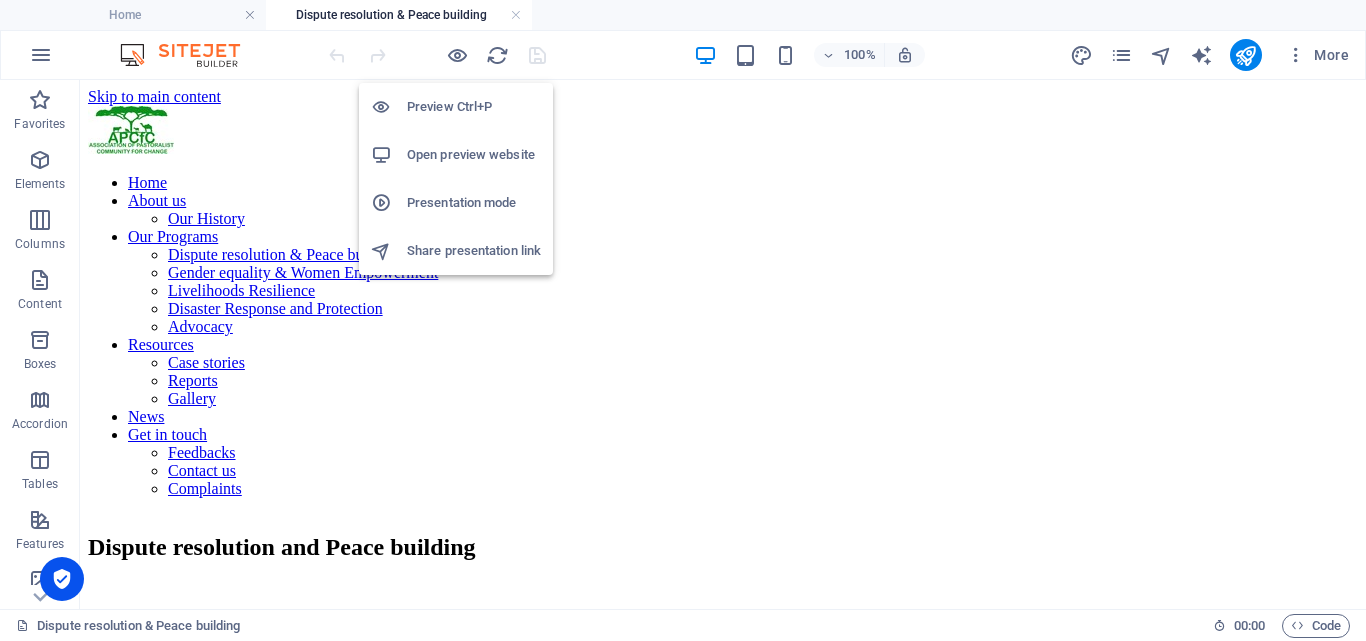 click on "Open preview website" at bounding box center (474, 155) 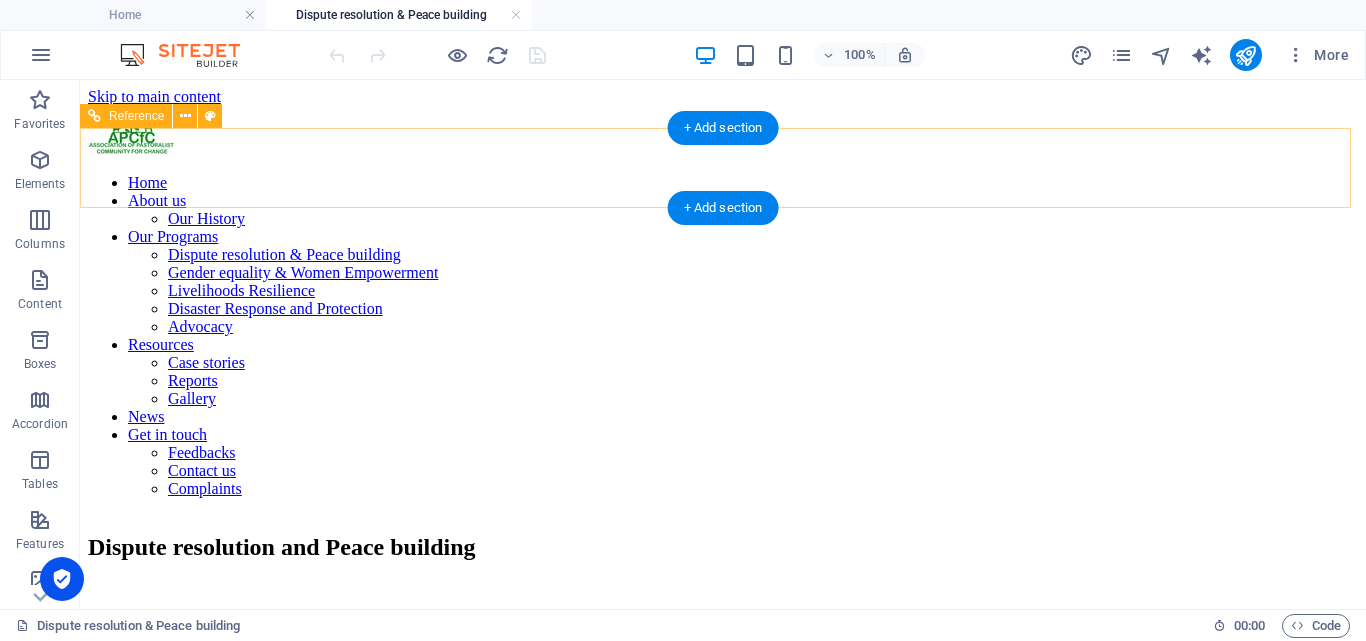 click on "Home About us Our History Our Programs Dispute resolution & Peace building Gender equality & Women Empowerment Livelihoods Resilience Disaster Response and Protection Advocacy Resources Case stories Reports Gallery News Get in touch Feedbacks Contact us Complaints" at bounding box center [723, 336] 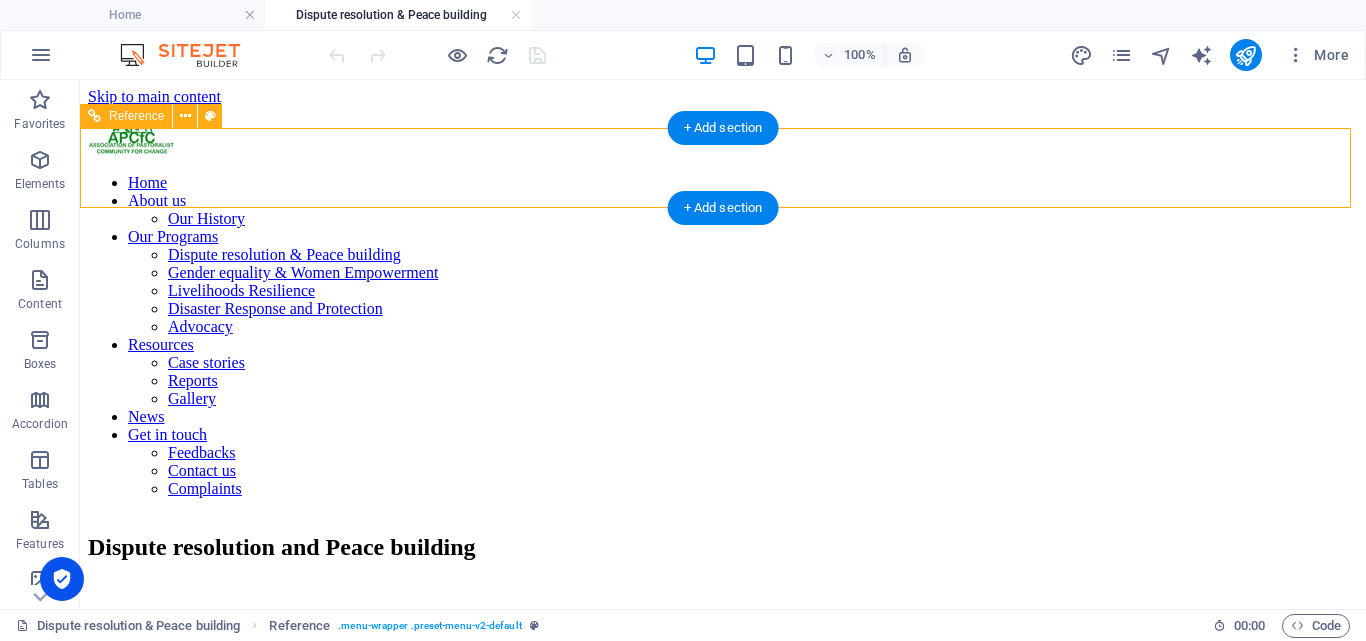 click on "Home About us Our History Our Programs Dispute resolution & Peace building Gender equality & Women Empowerment Livelihoods Resilience Disaster Response and Protection Advocacy Resources Case stories Reports Gallery News Get in touch Feedbacks Contact us Complaints" at bounding box center [723, 336] 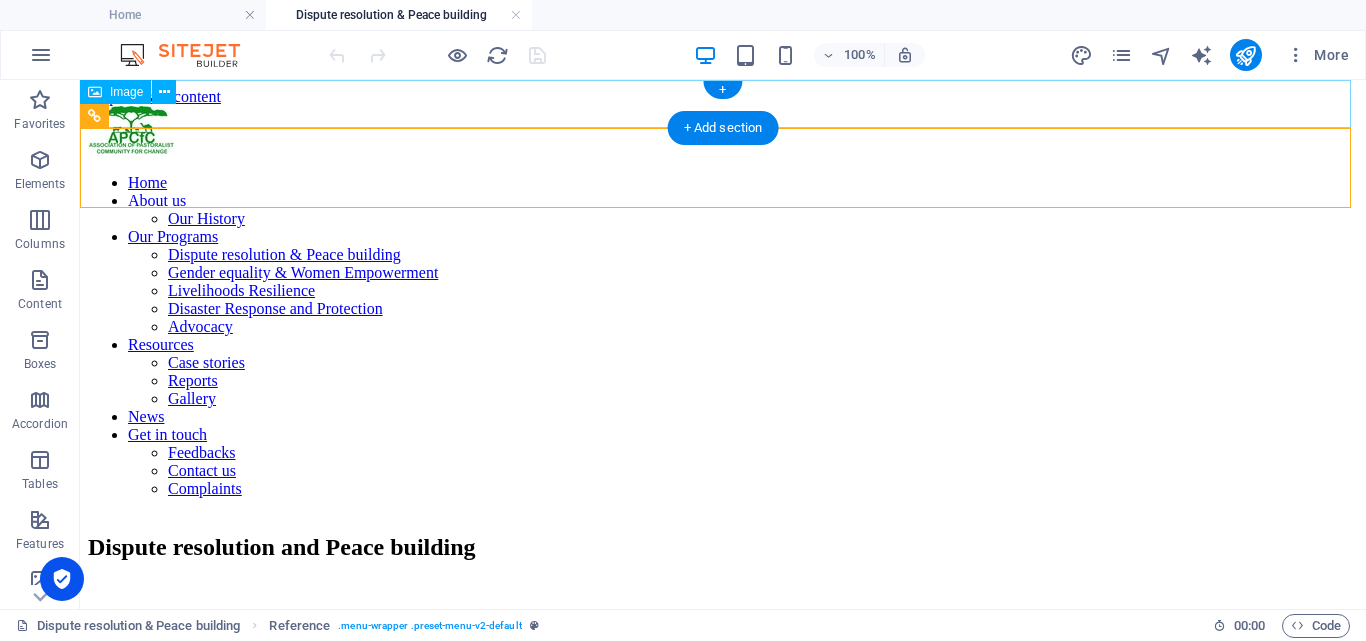 click at bounding box center [723, 132] 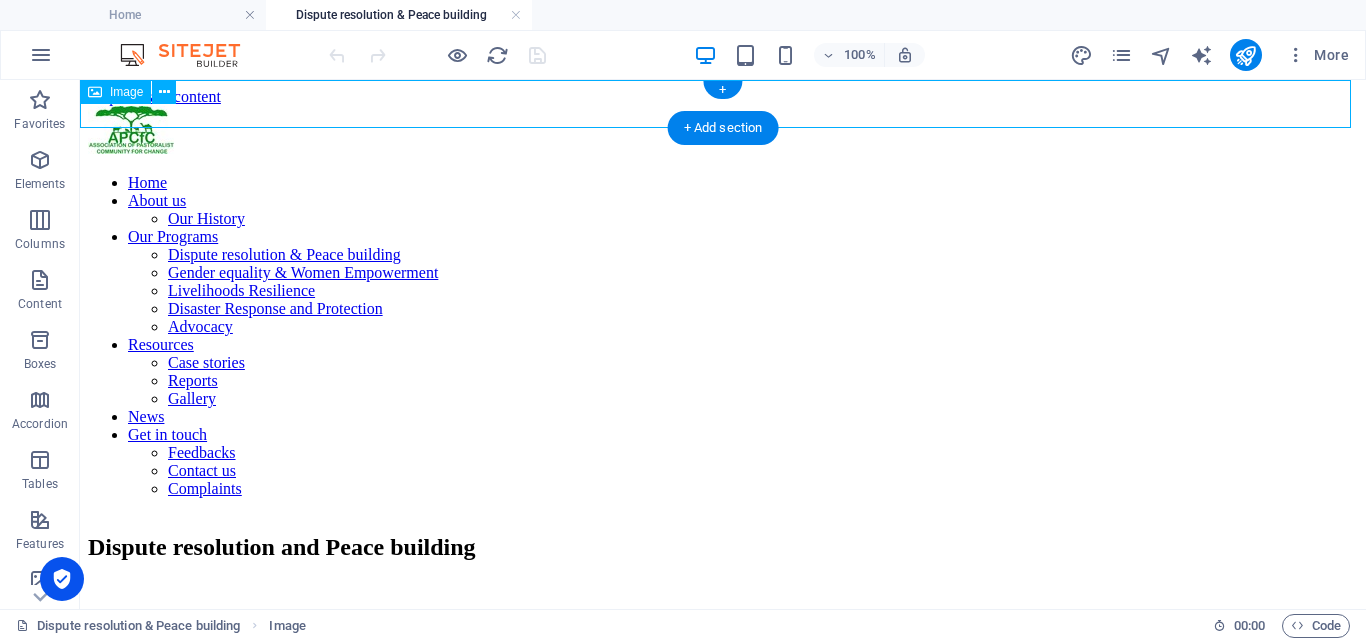 click at bounding box center (723, 132) 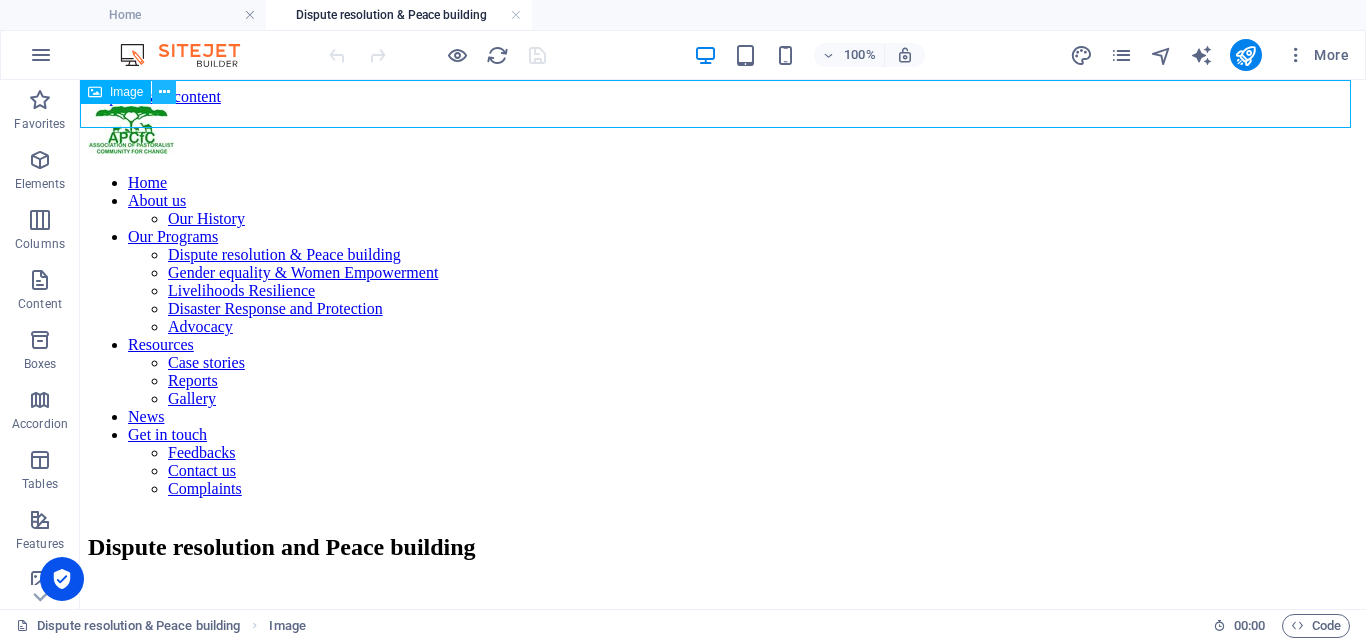 click at bounding box center [164, 92] 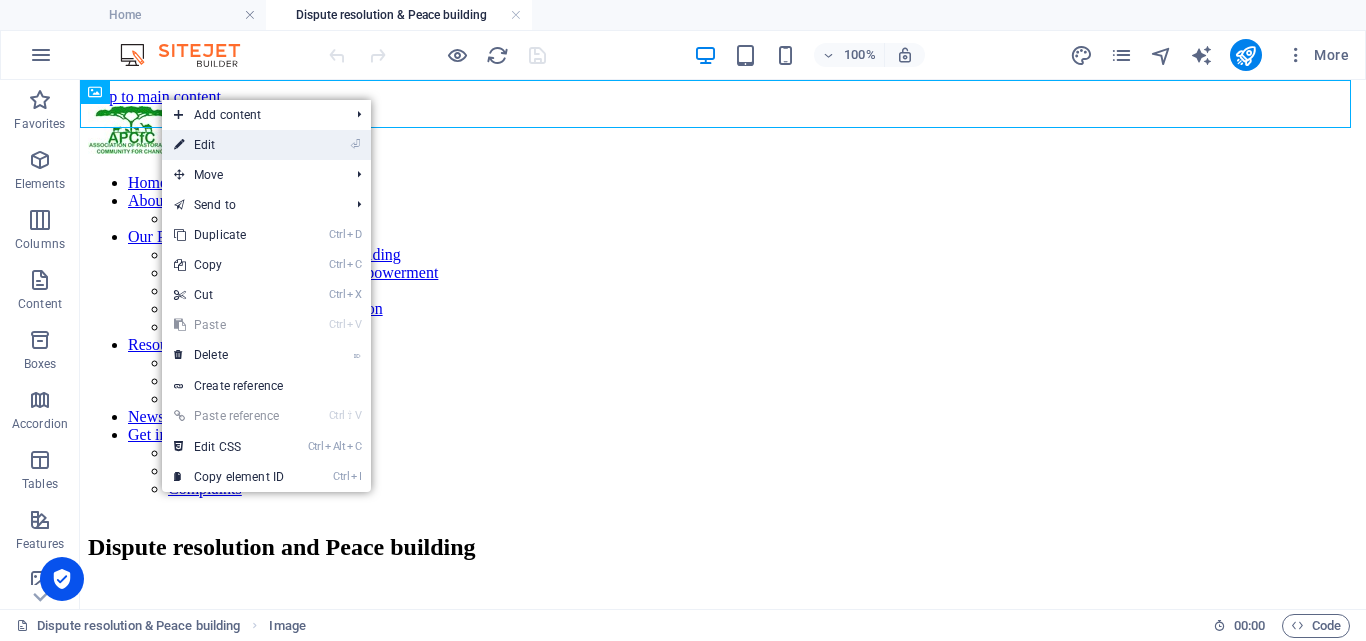 click at bounding box center [179, 145] 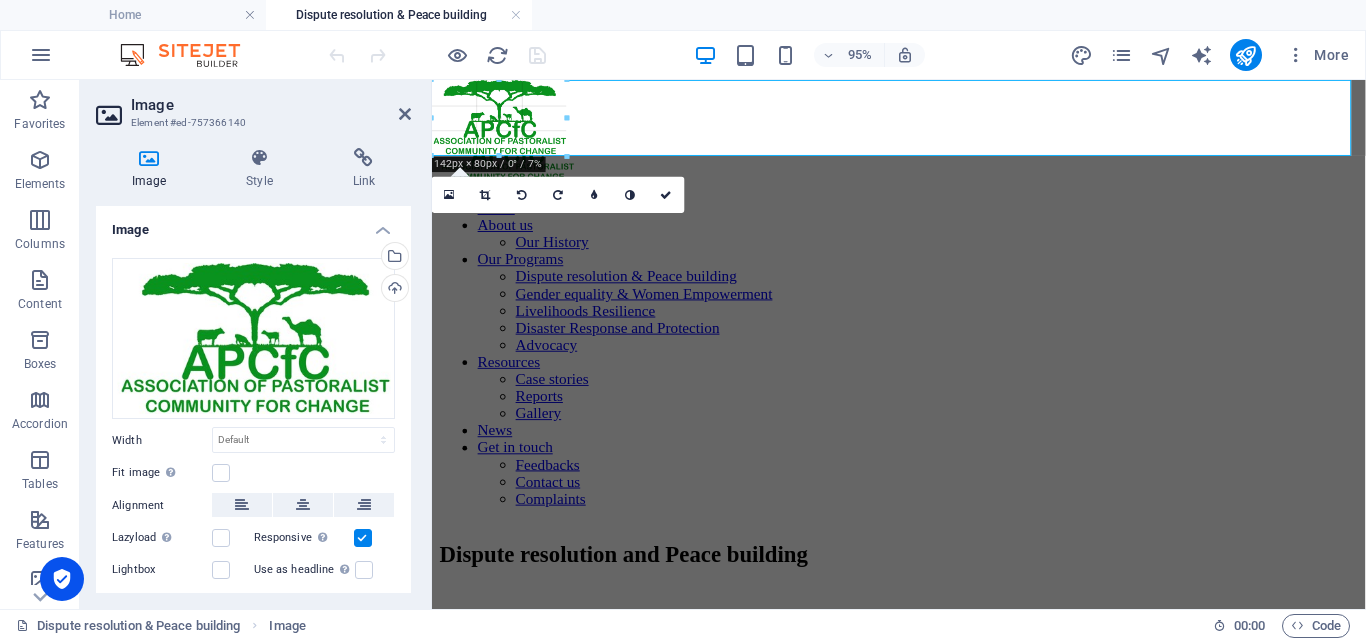 drag, startPoint x: 475, startPoint y: 105, endPoint x: 537, endPoint y: 157, distance: 80.919716 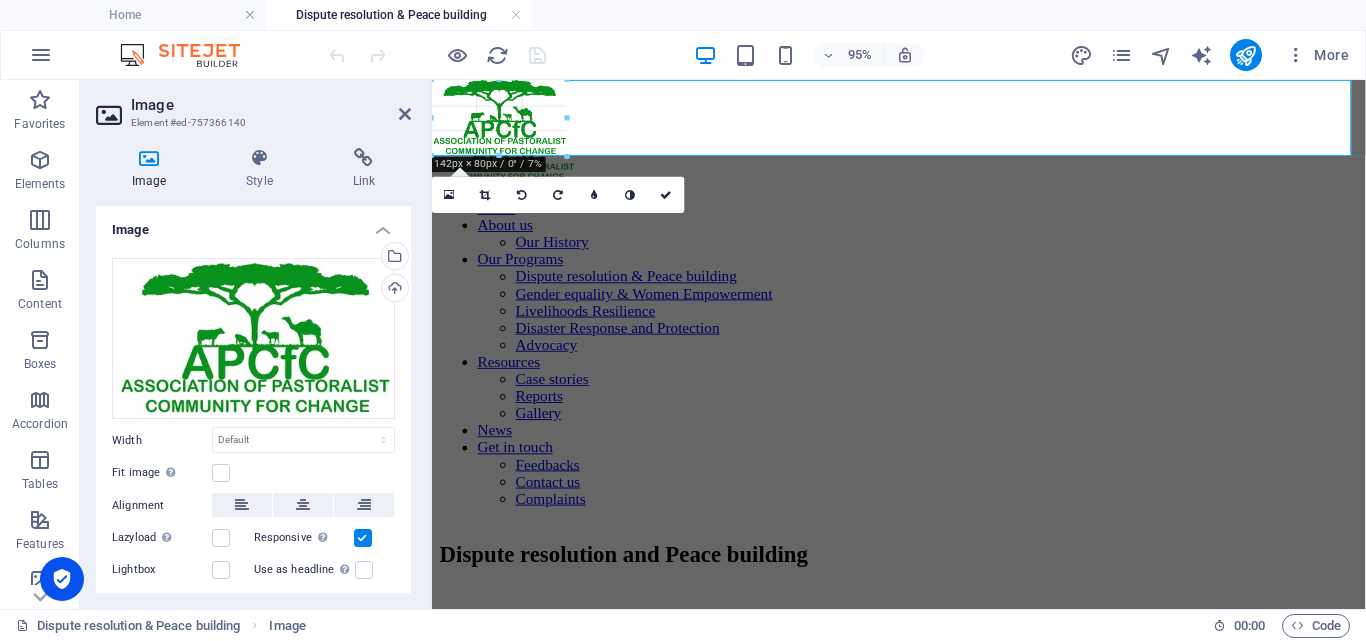 type on "142" 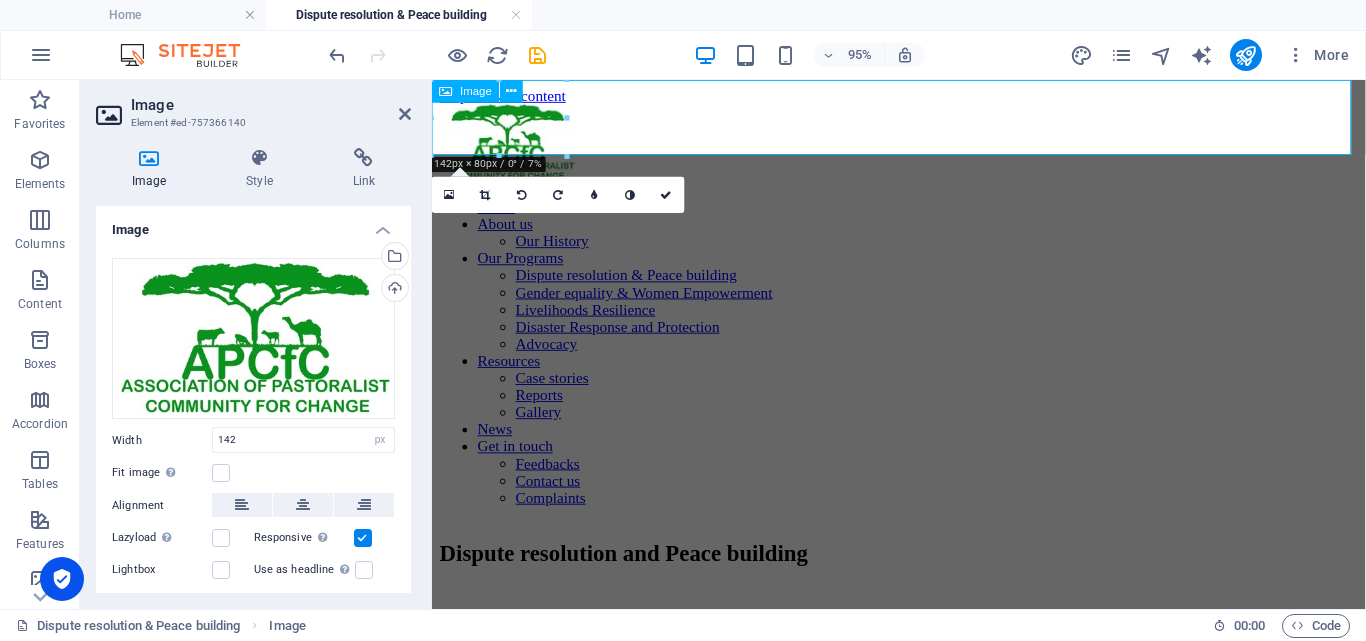 click at bounding box center (923, 147) 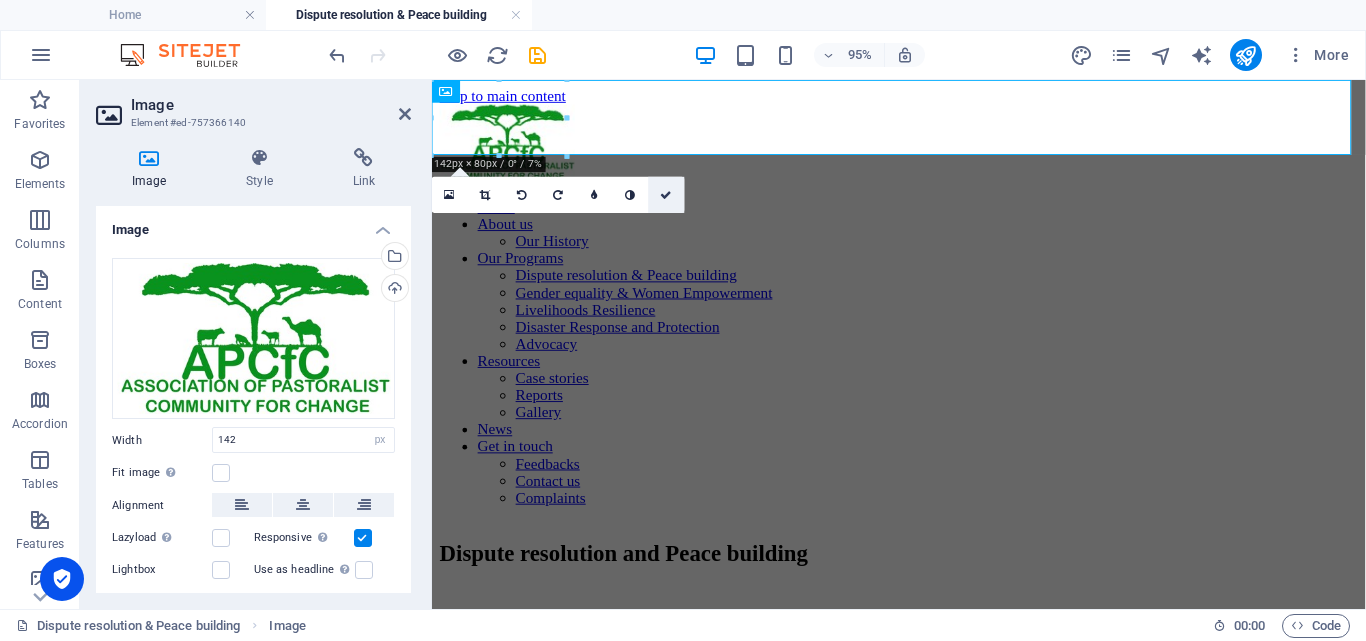 click at bounding box center (667, 195) 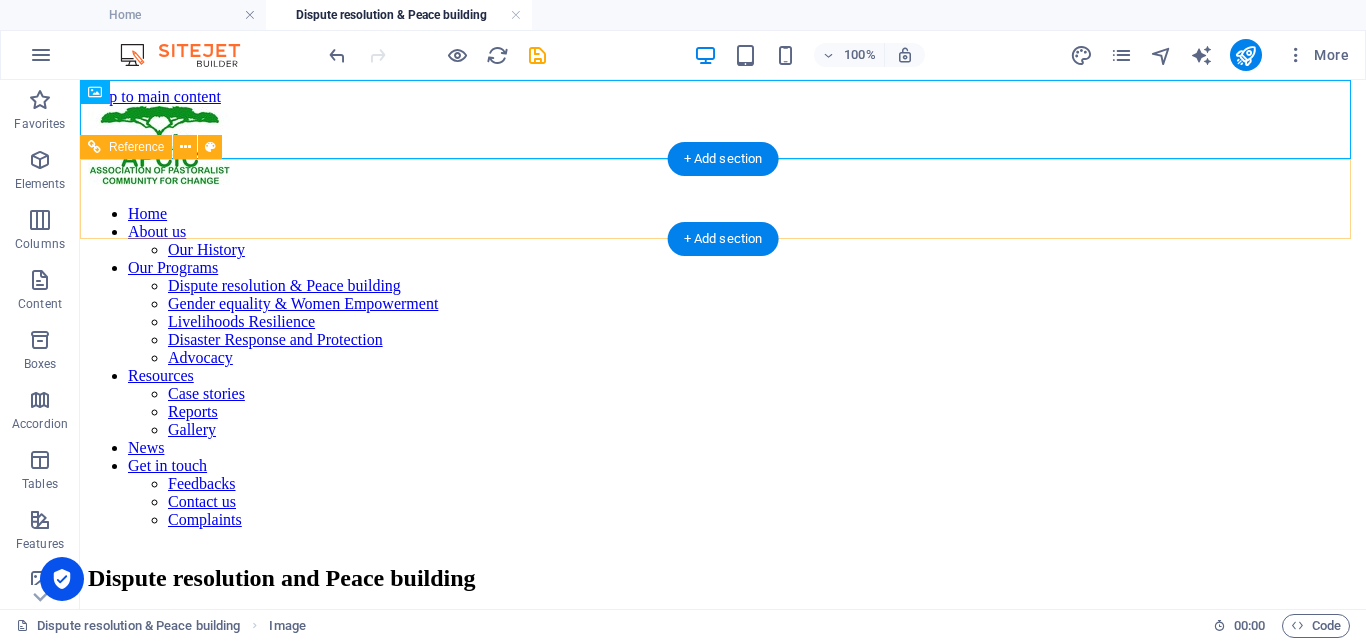 click on "Home About us Our History Our Programs Dispute resolution & Peace building Gender equality & Women Empowerment Livelihoods Resilience Disaster Response and Protection Advocacy Resources Case stories Reports Gallery News Get in touch Feedbacks Contact us Complaints" at bounding box center [723, 367] 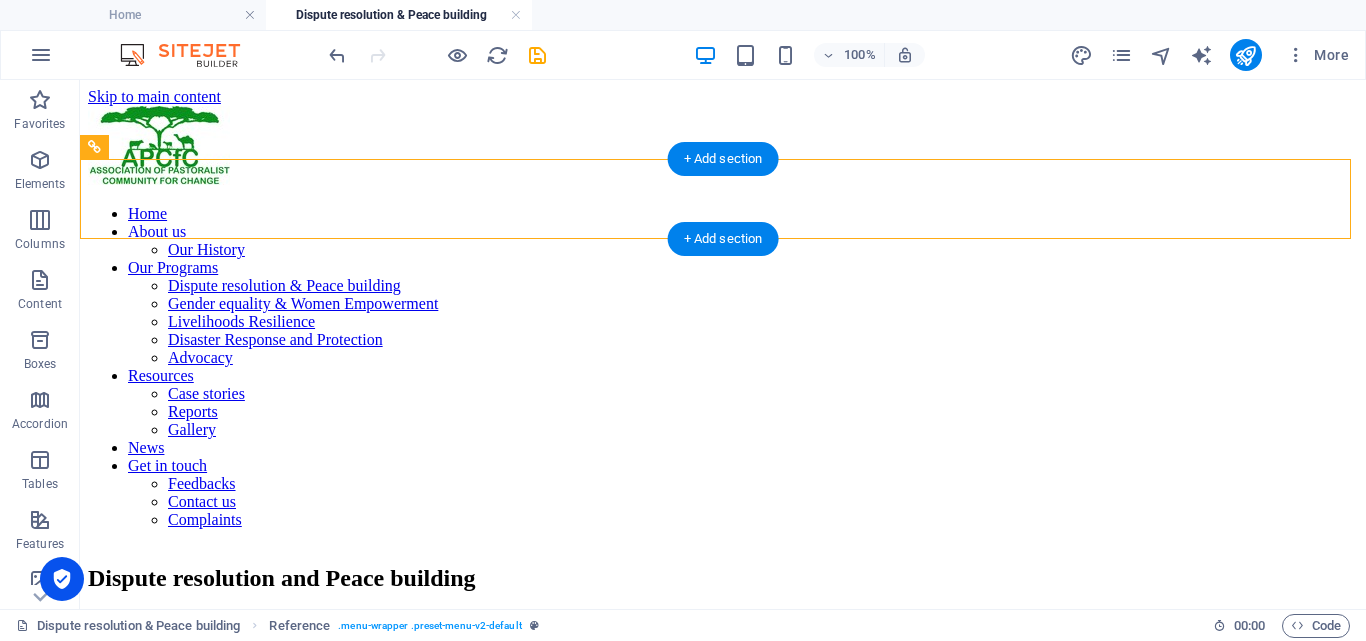 drag, startPoint x: 316, startPoint y: 212, endPoint x: 363, endPoint y: 191, distance: 51.47815 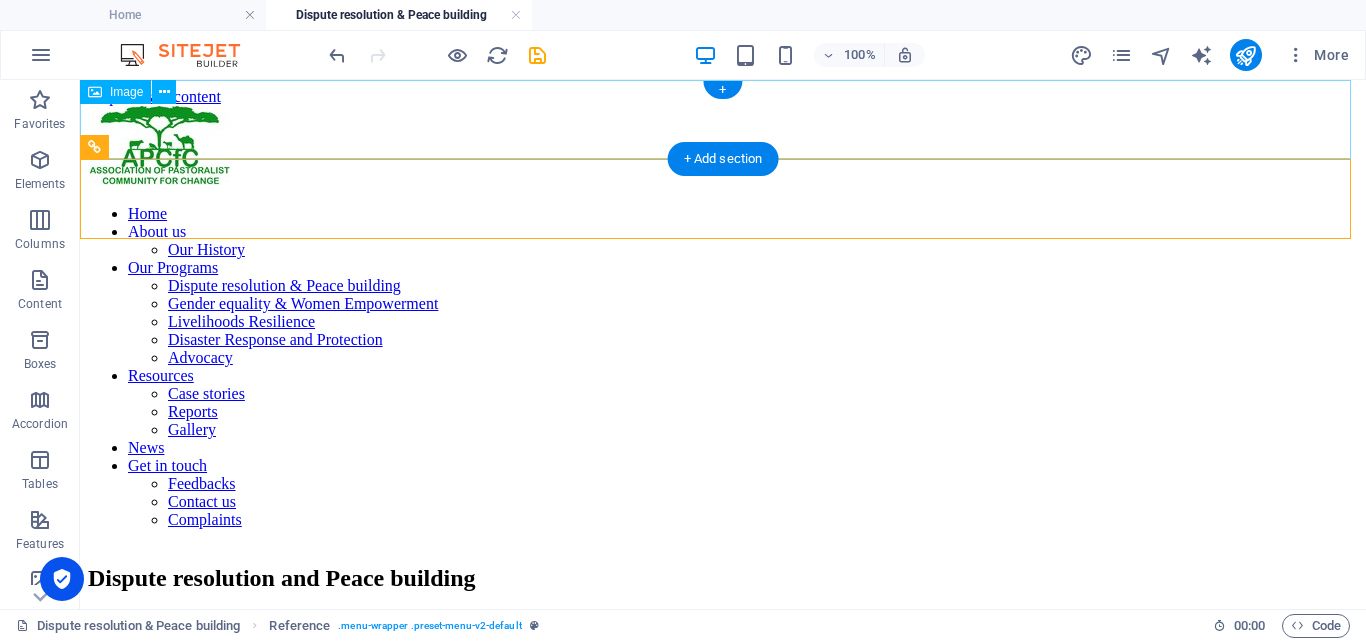 click at bounding box center (723, 147) 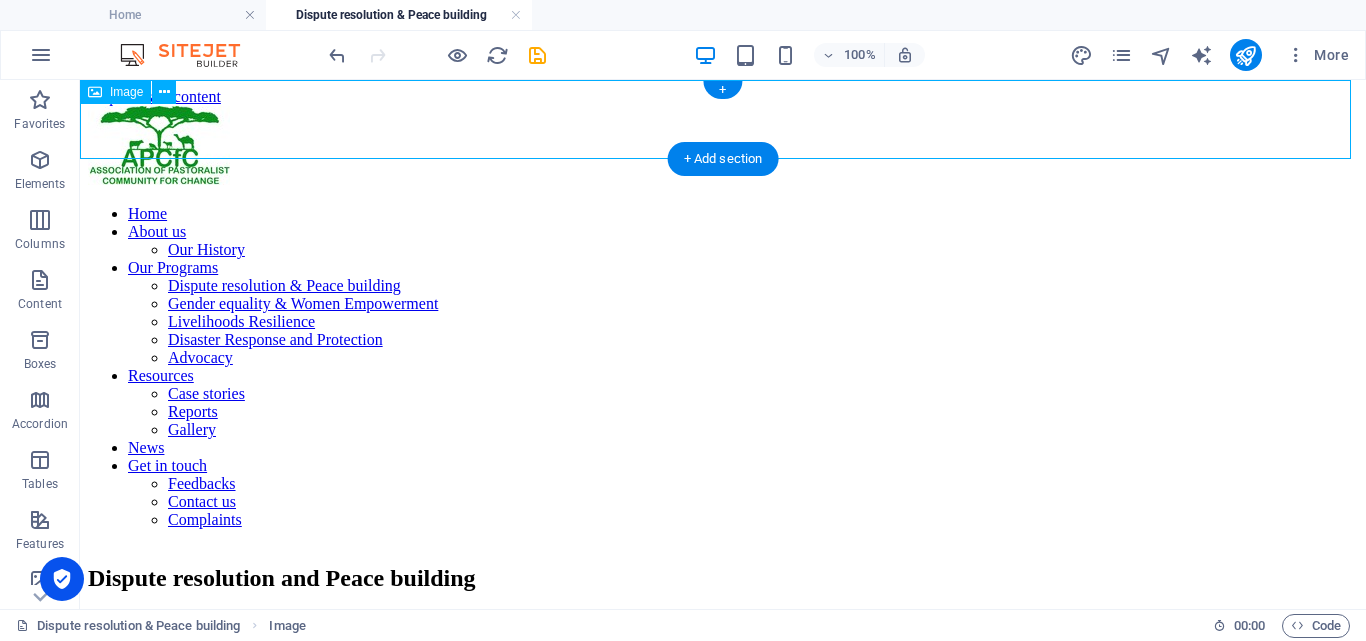 click at bounding box center [723, 147] 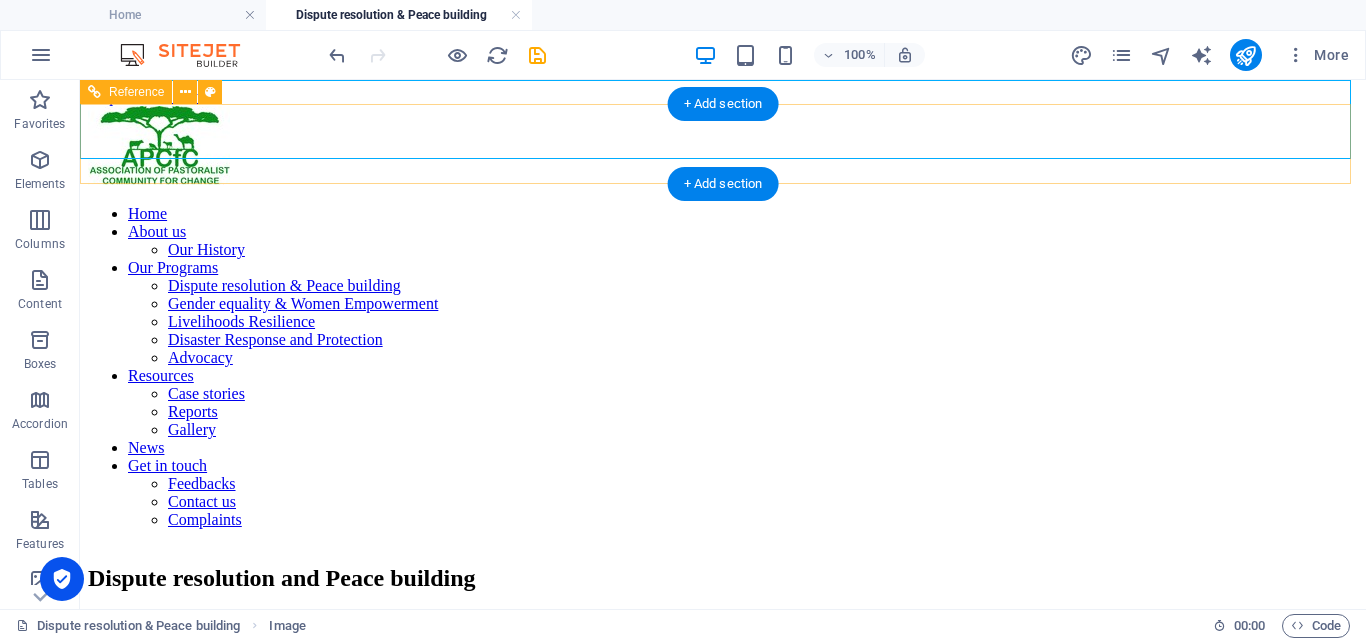 click on "Home About us Our History Our Programs Dispute resolution & Peace building Gender equality & Women Empowerment Livelihoods Resilience Disaster Response and Protection Advocacy Resources Case stories Reports Gallery News Get in touch Feedbacks Contact us Complaints" at bounding box center [723, 375] 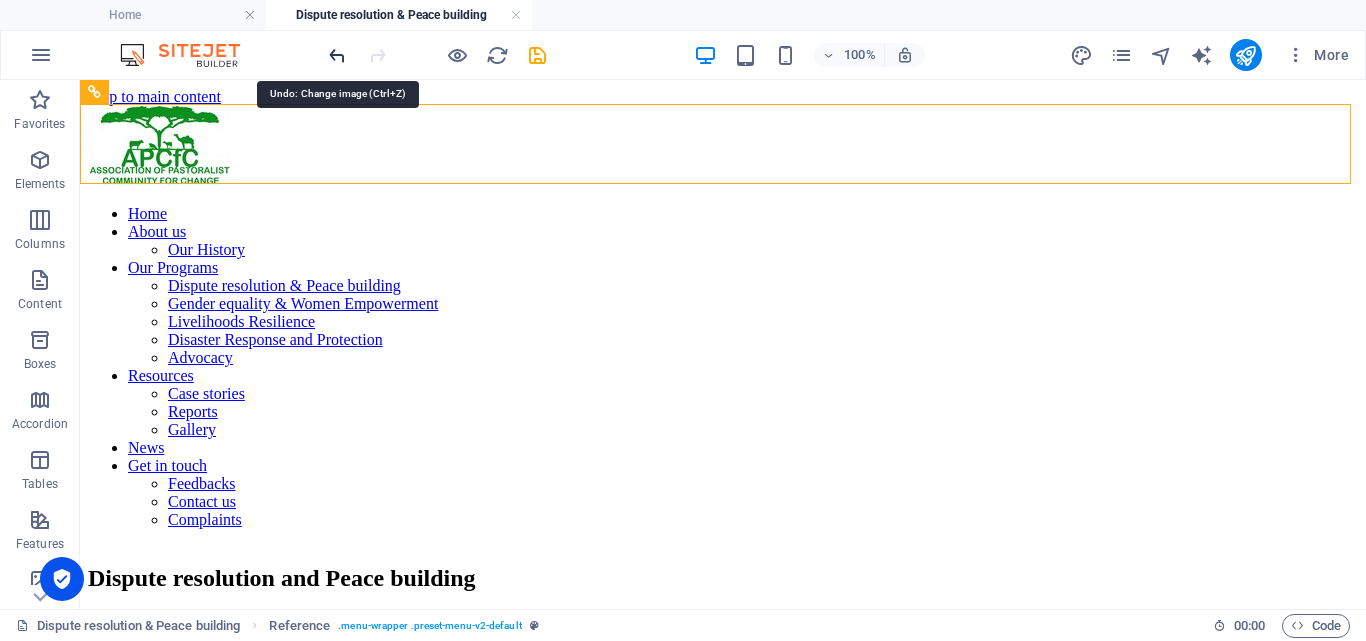 click at bounding box center [337, 55] 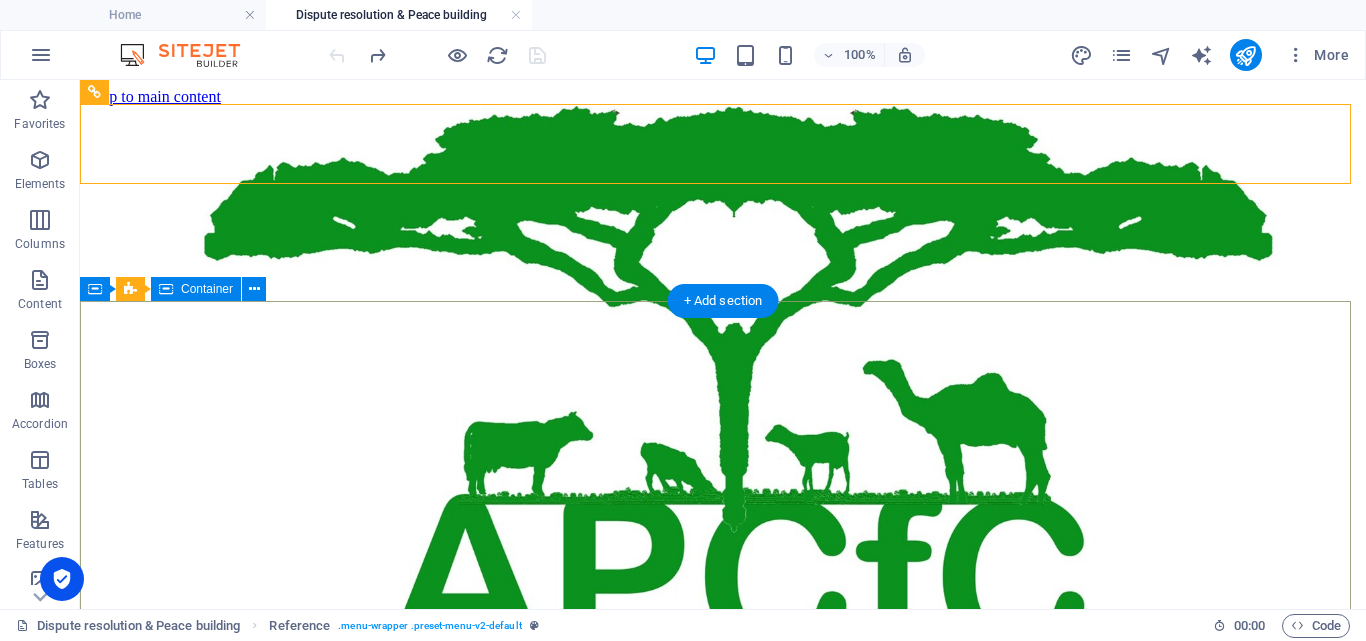click on "“Unlocking potential, transforming communities”  Contact us" at bounding box center [723, 6965] 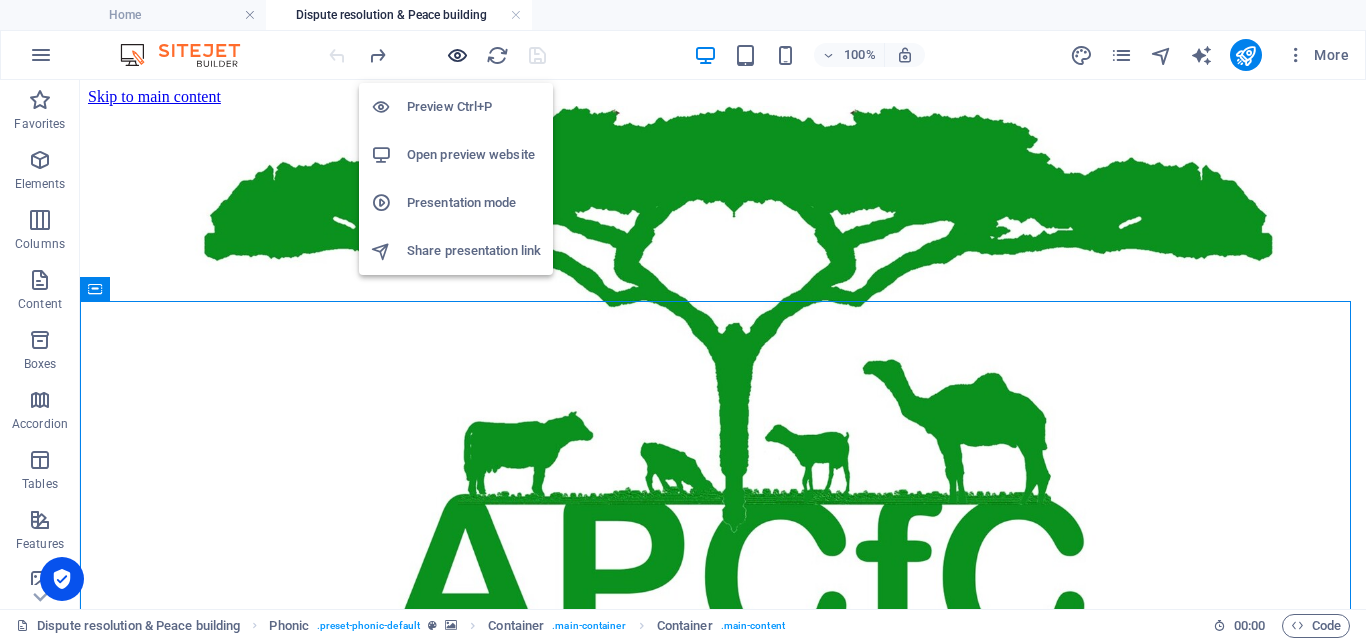click at bounding box center [457, 55] 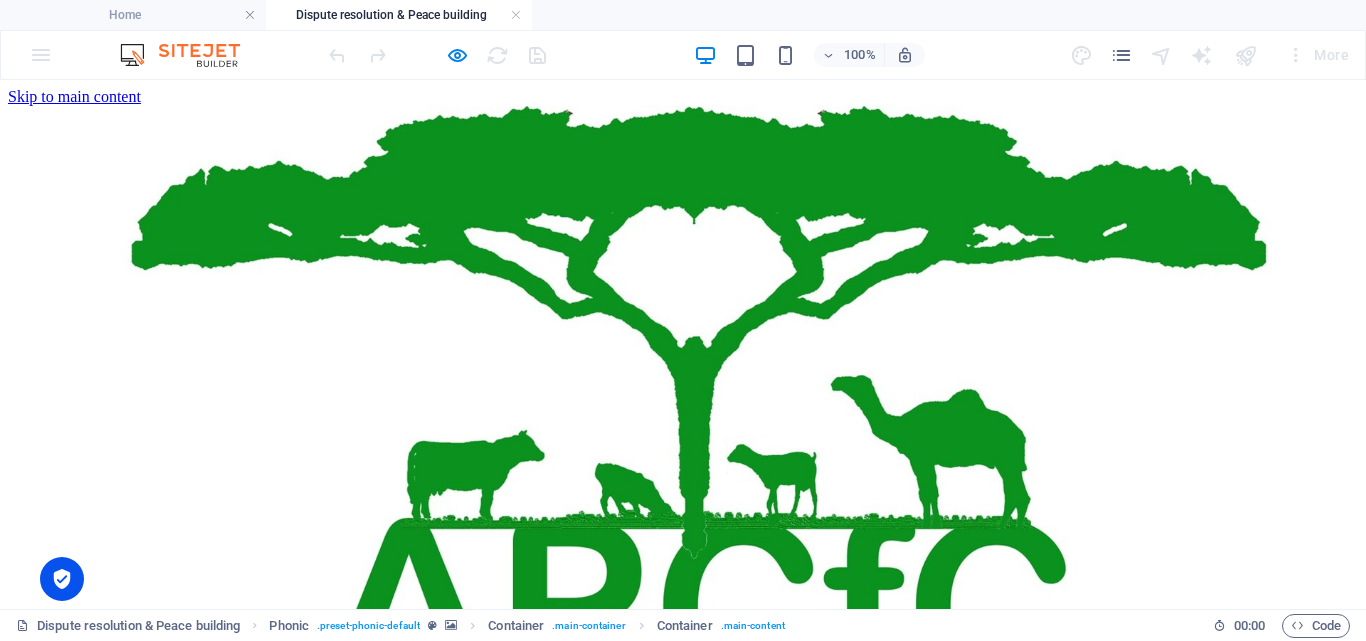 click on "Home" at bounding box center [67, 893] 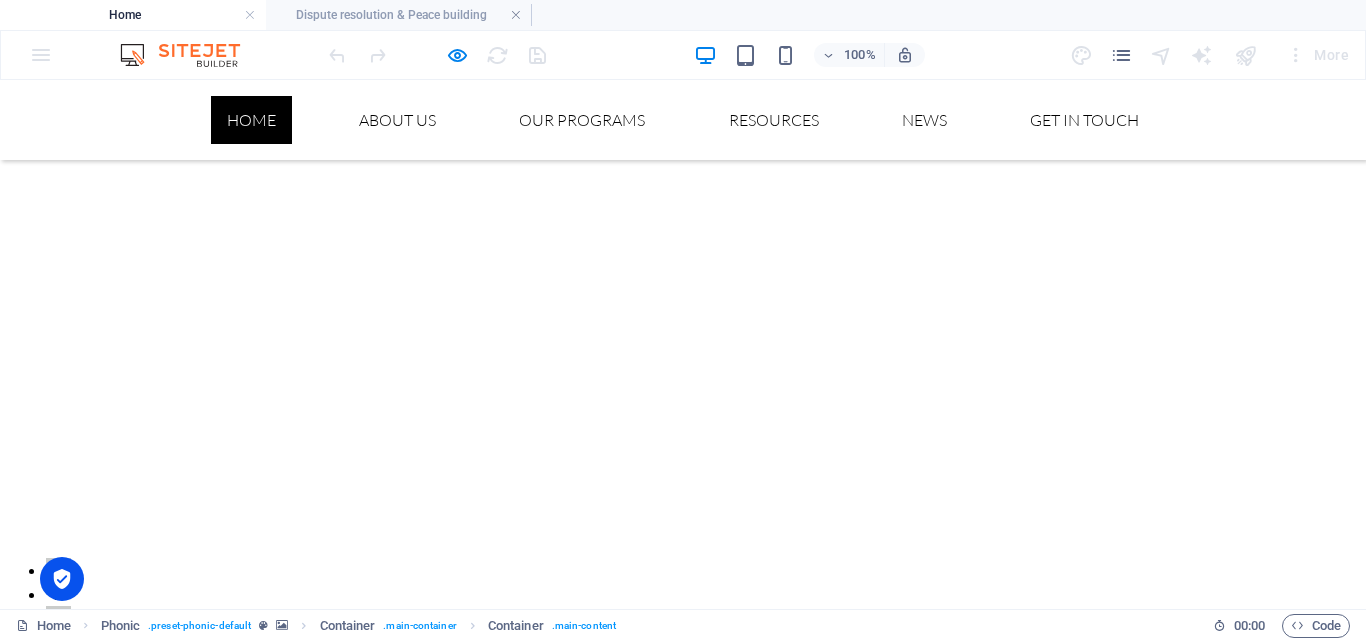 scroll, scrollTop: 2116, scrollLeft: 0, axis: vertical 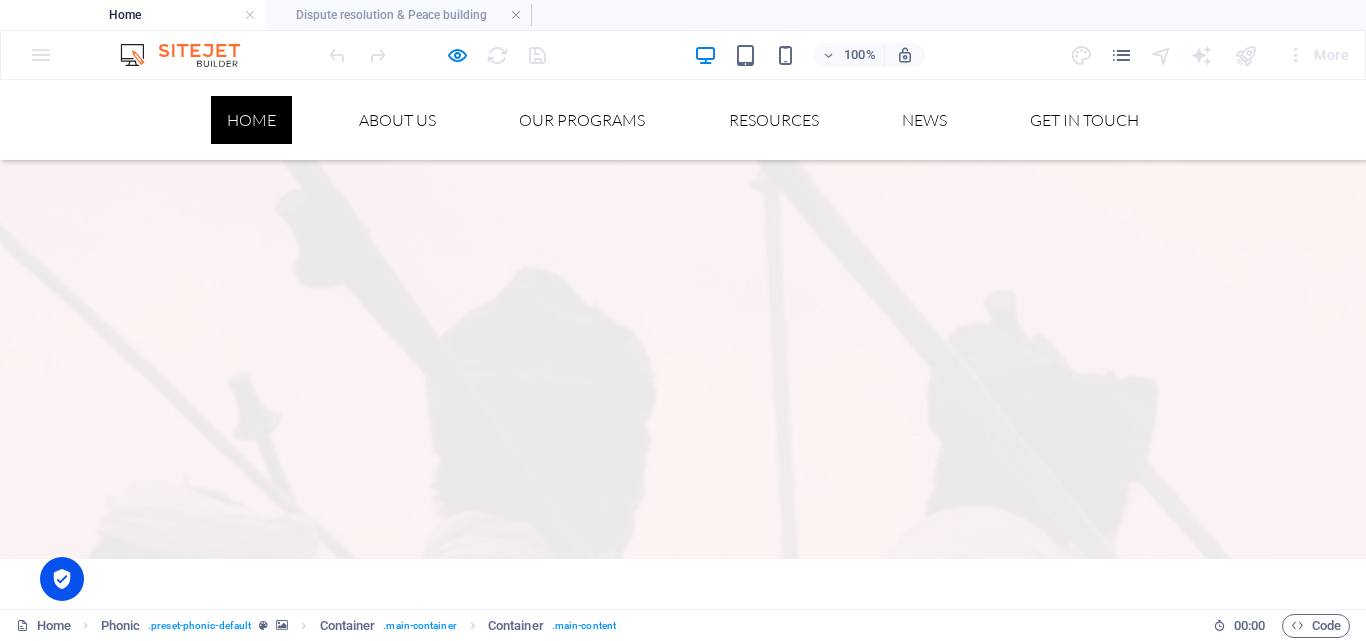click on "Home" at bounding box center (251, 120) 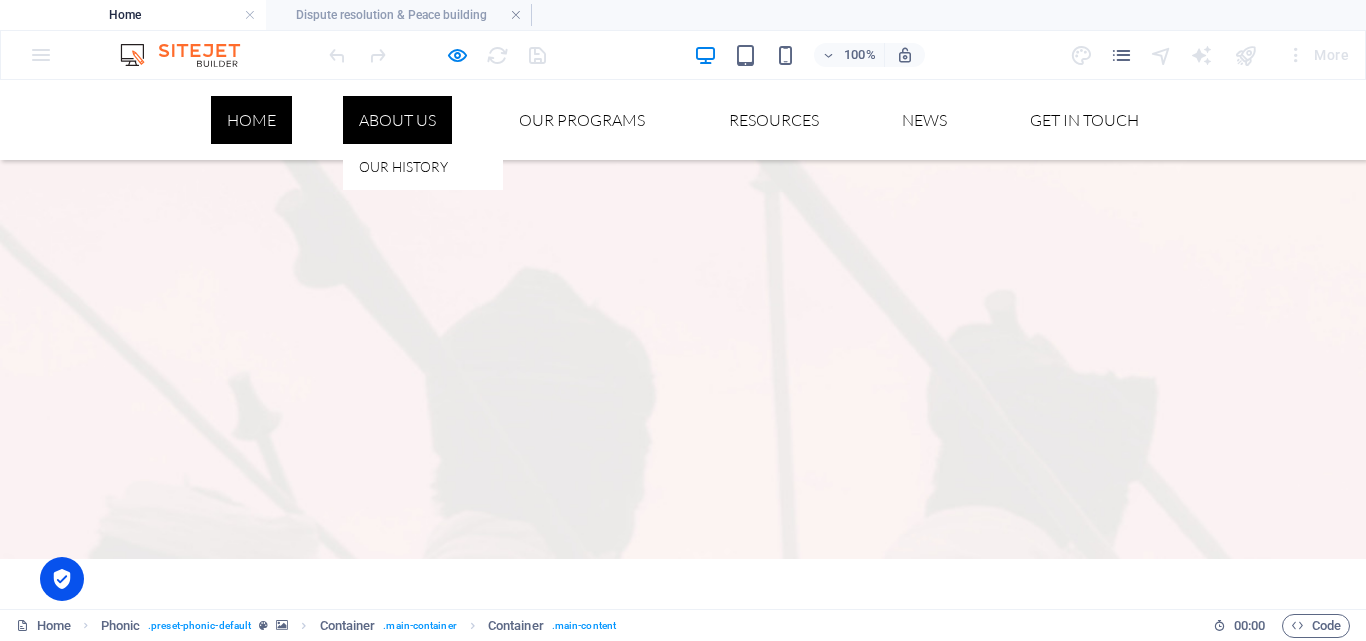 click on "About us" at bounding box center (397, 120) 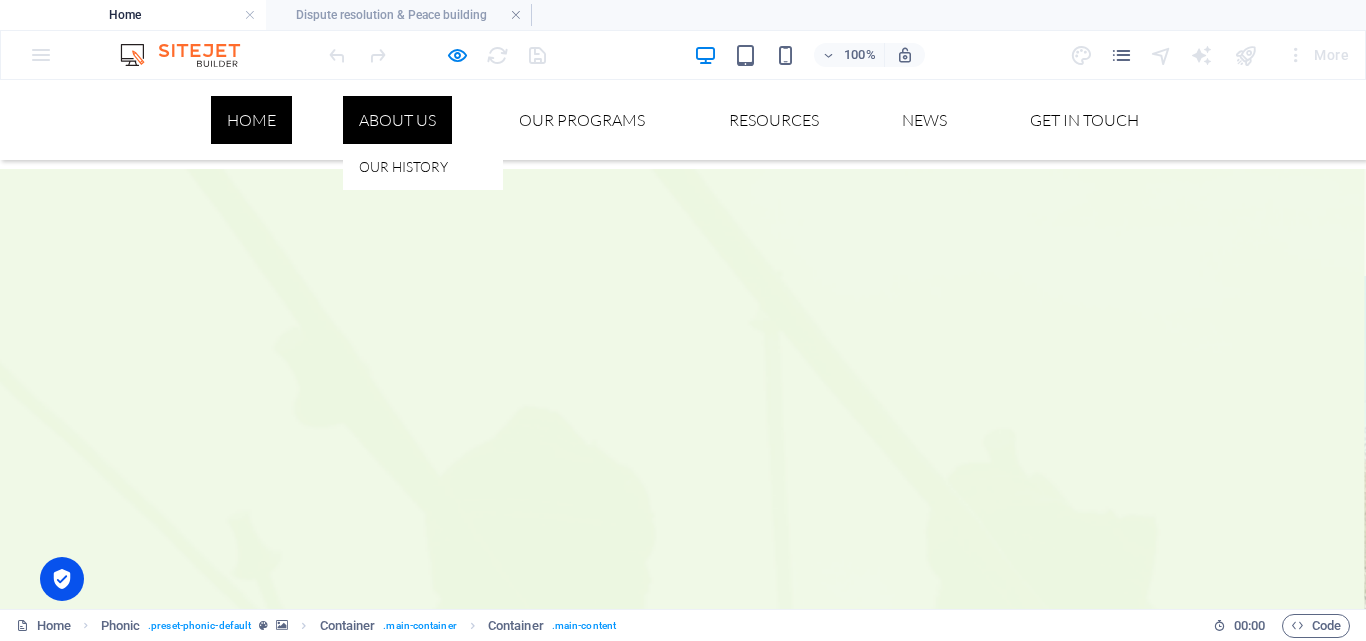 scroll, scrollTop: 0, scrollLeft: 0, axis: both 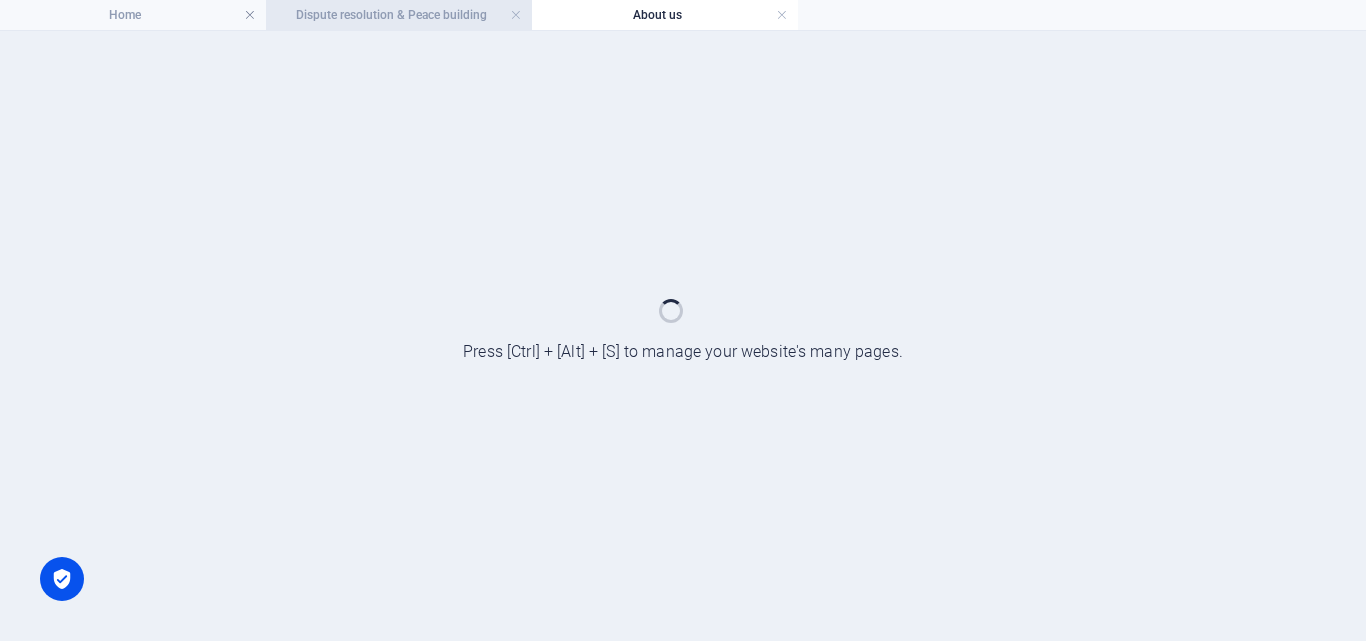 click on "Dispute resolution & Peace building" at bounding box center [399, 15] 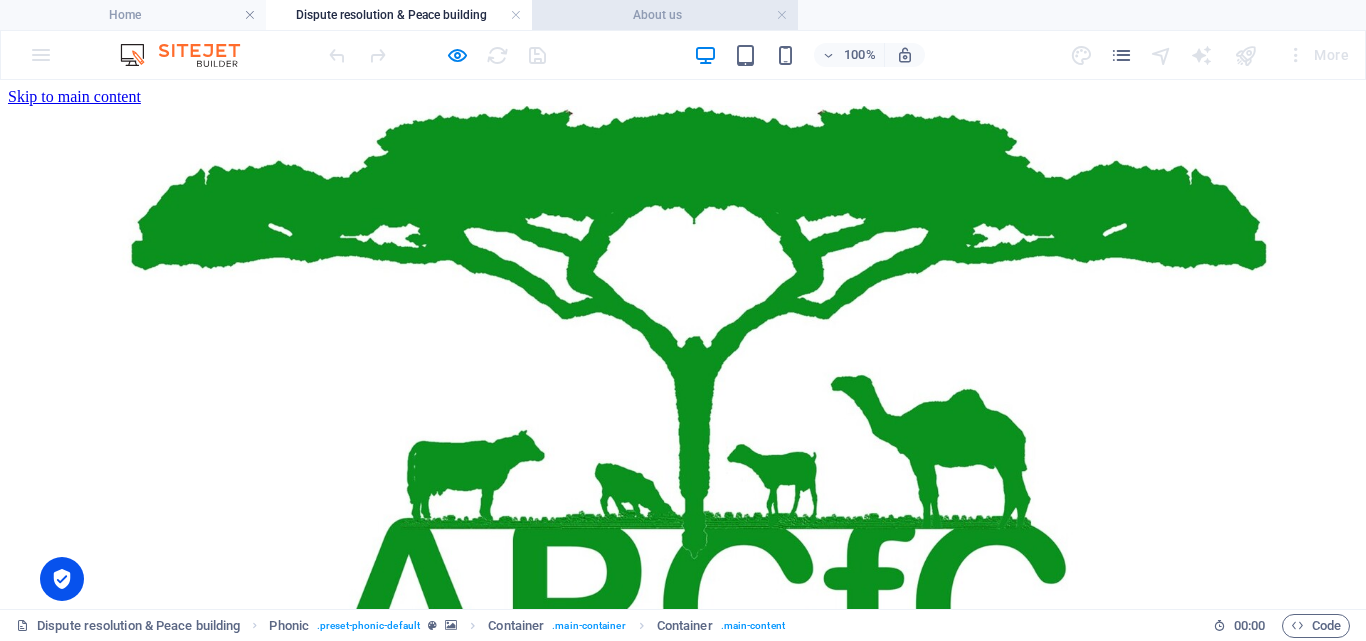 click on "About us" at bounding box center (665, 15) 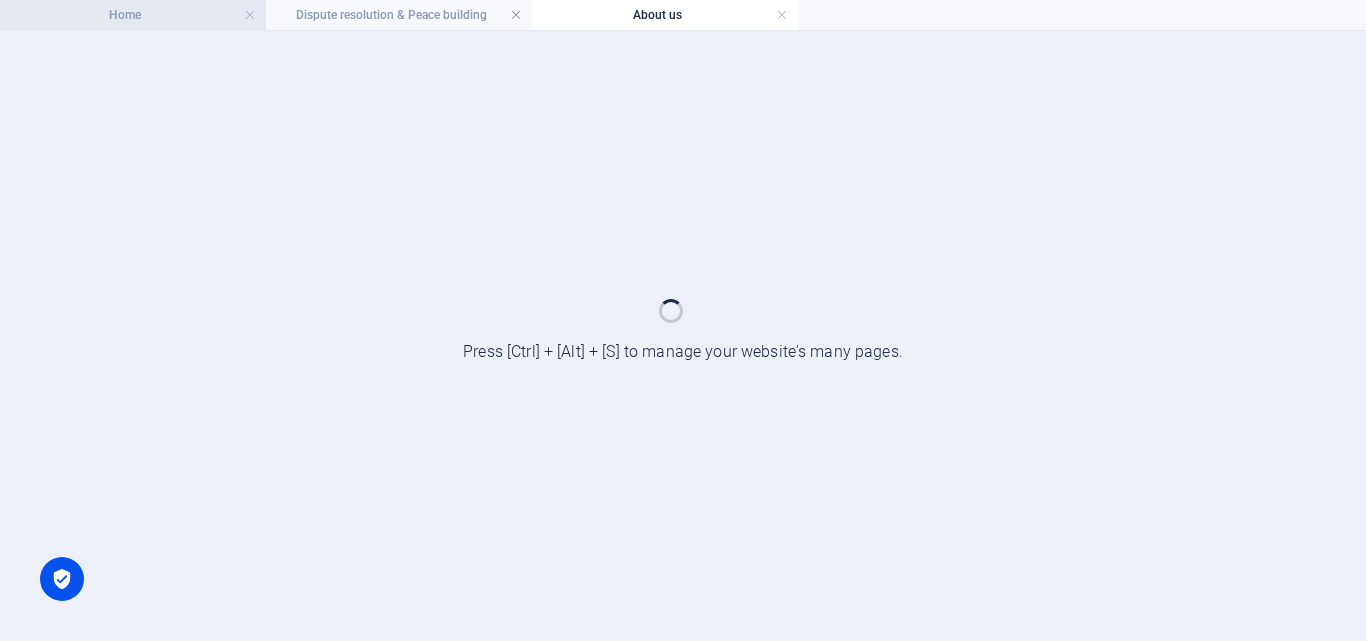 click on "Home" at bounding box center [133, 15] 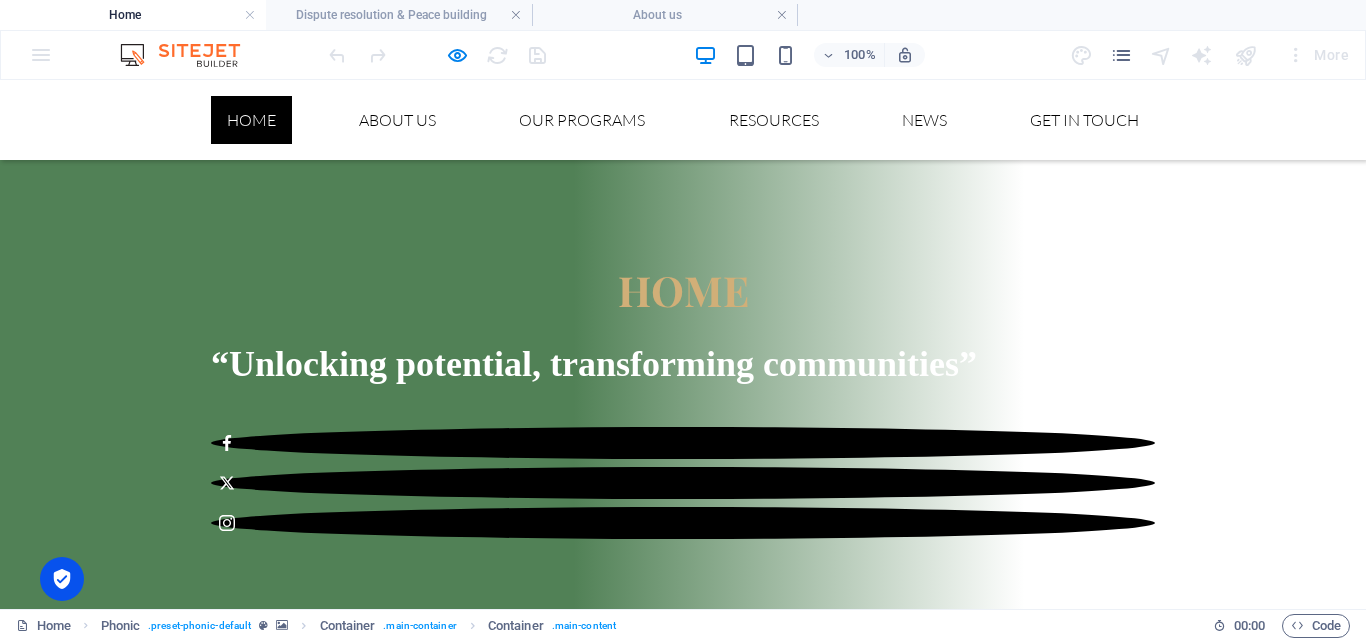 scroll, scrollTop: 640, scrollLeft: 0, axis: vertical 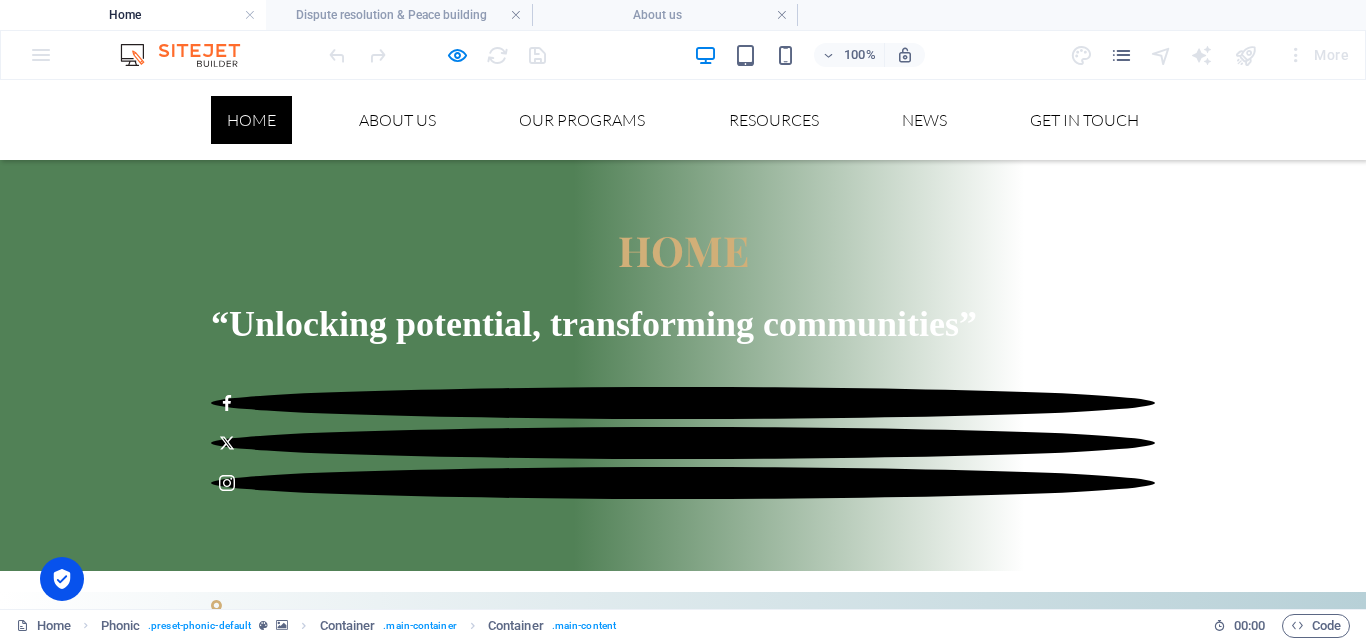 click on "About us" at bounding box center [488, 819] 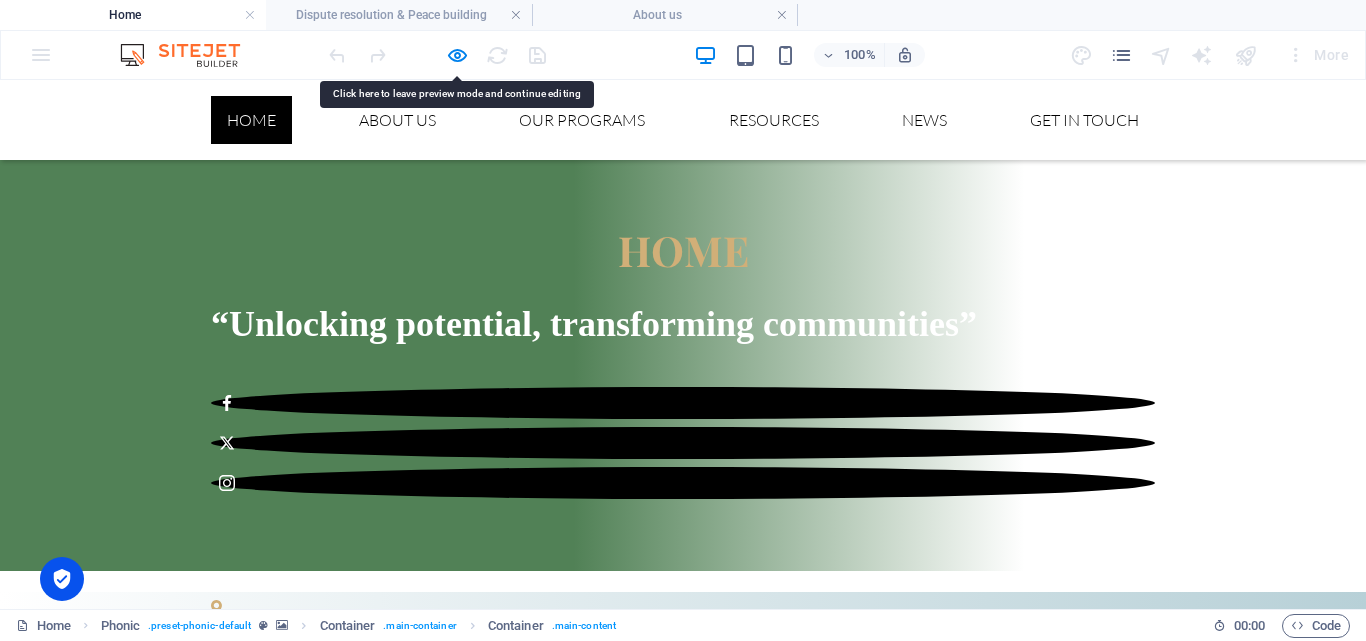 drag, startPoint x: 626, startPoint y: 231, endPoint x: 582, endPoint y: 209, distance: 49.193497 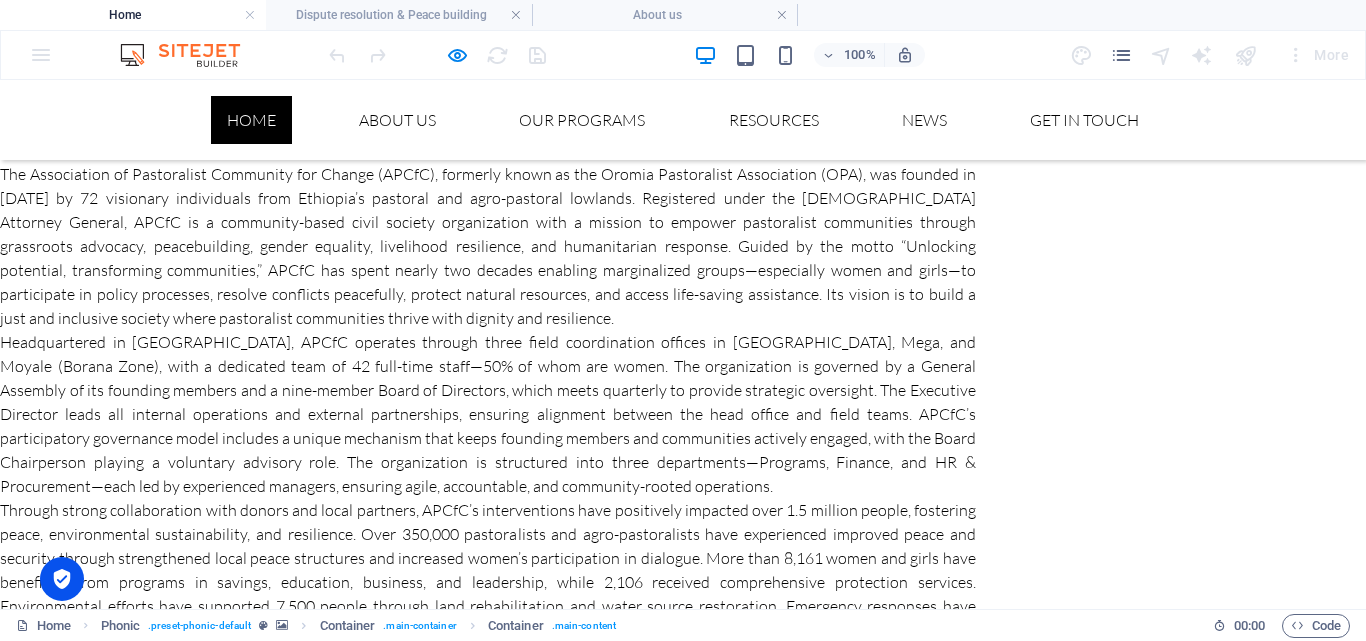 scroll, scrollTop: 1360, scrollLeft: 0, axis: vertical 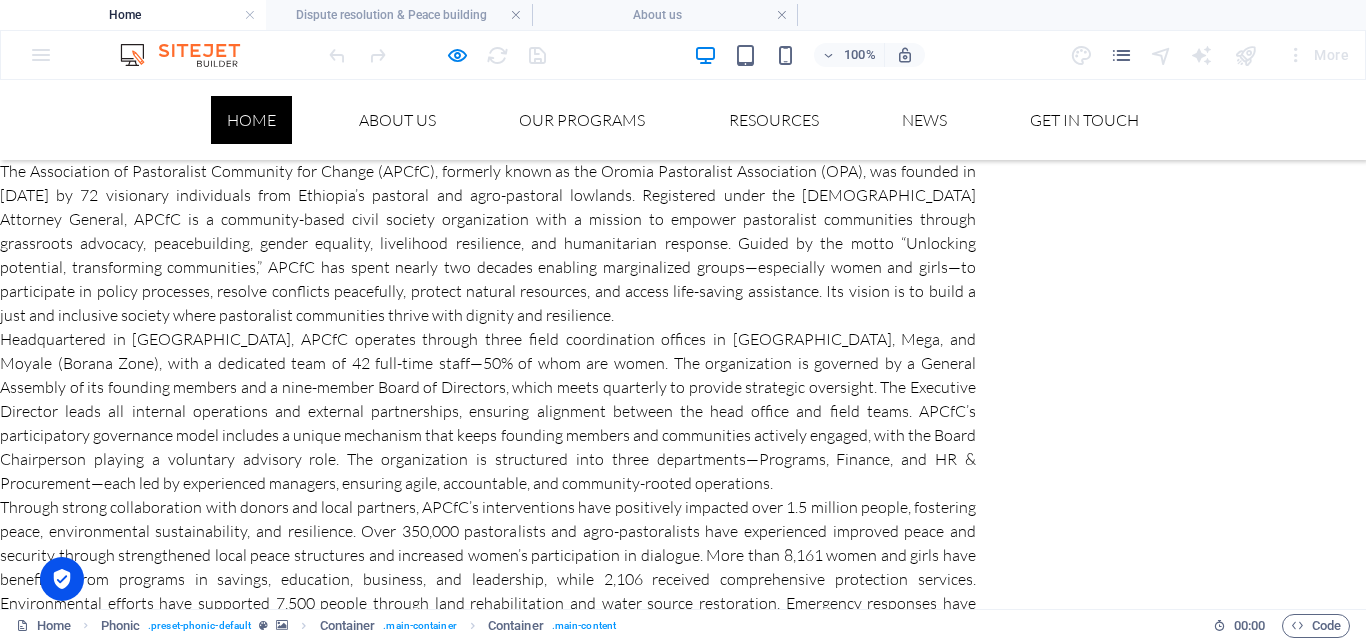 click on "Inclusiveness : We honor diverse strengths, needs, voices, and backgrounds of all members of our community." at bounding box center (496, 1703) 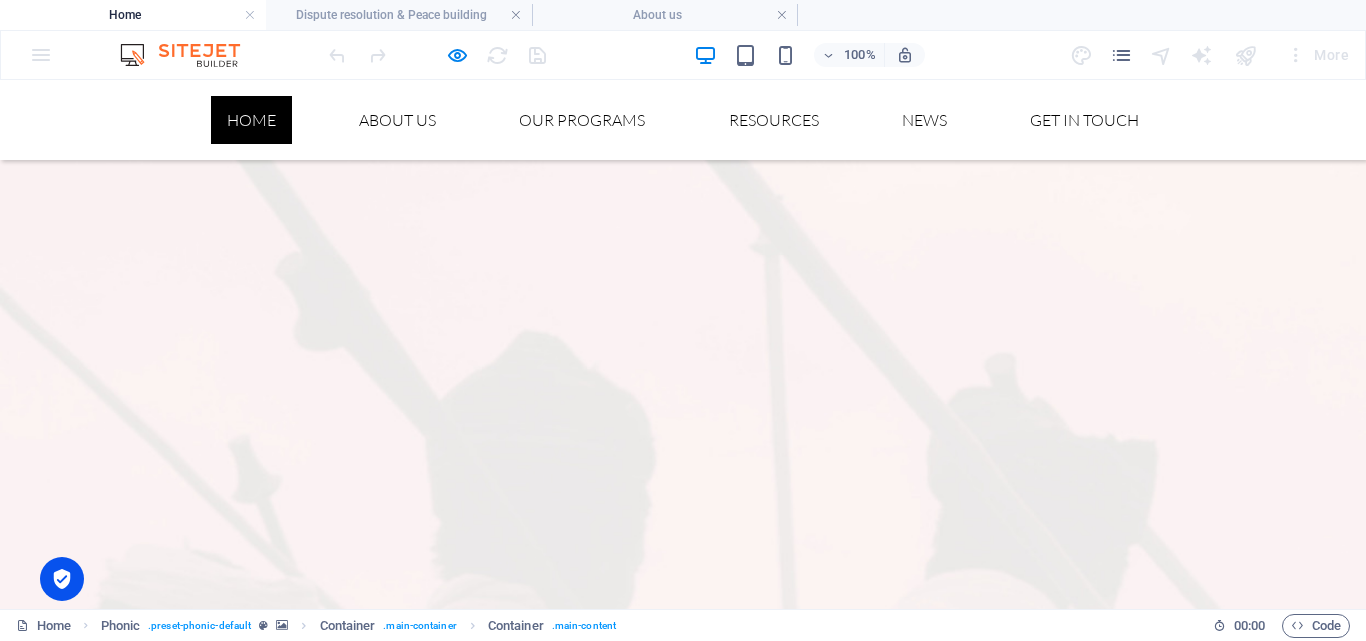 scroll, scrollTop: 2040, scrollLeft: 0, axis: vertical 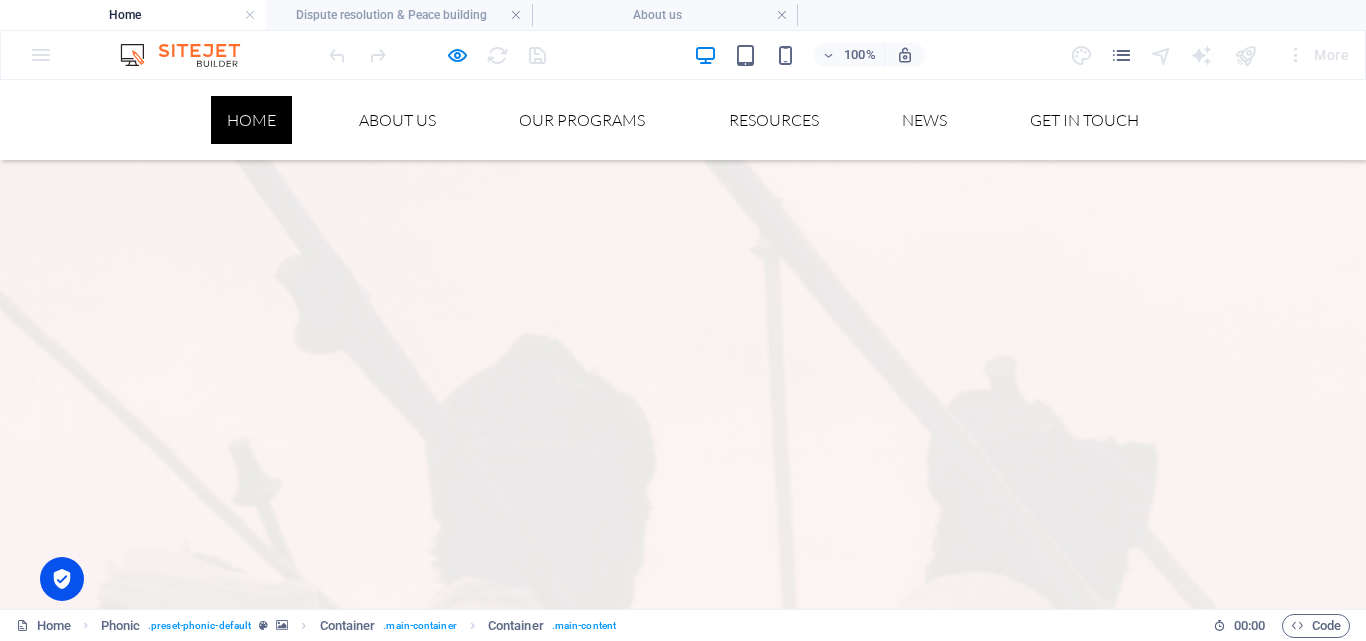 click at bounding box center (699, 3482) 